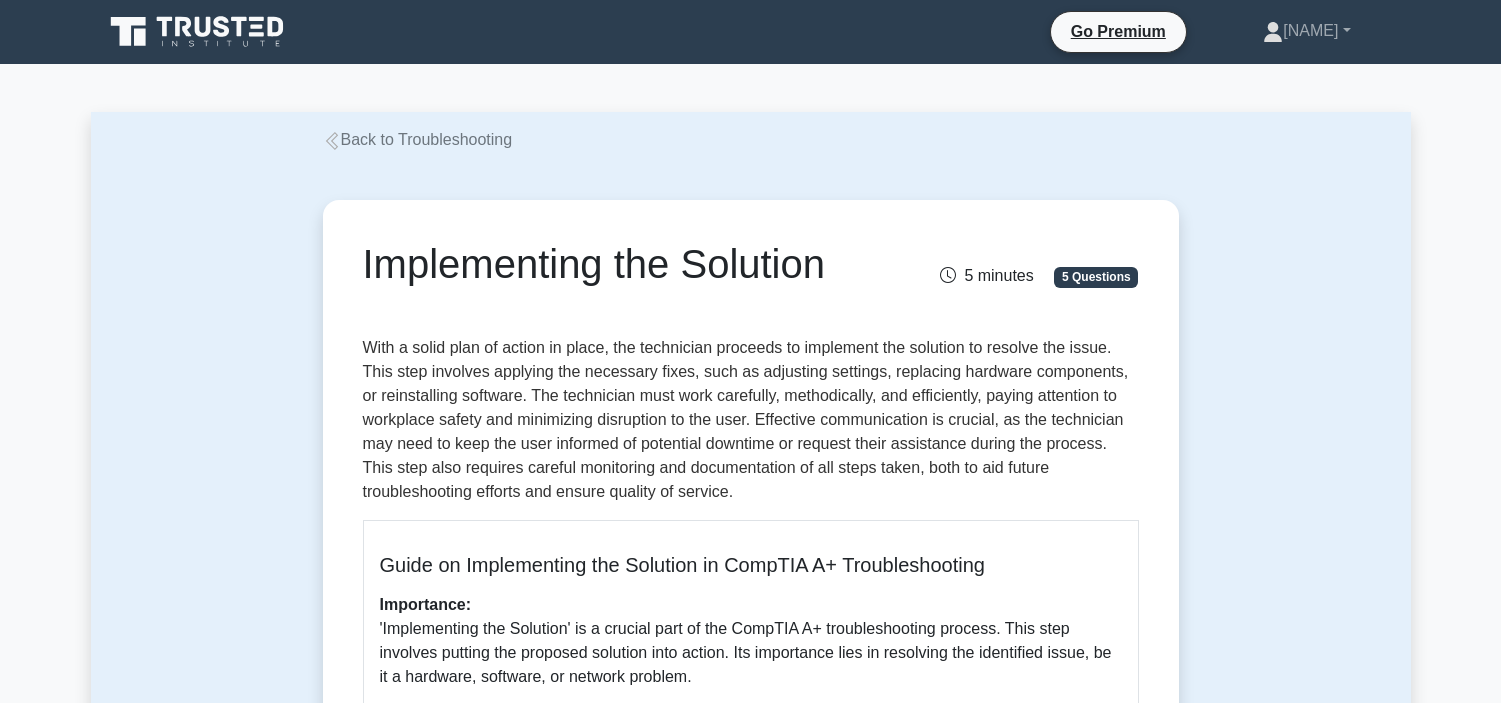 scroll, scrollTop: 111, scrollLeft: 0, axis: vertical 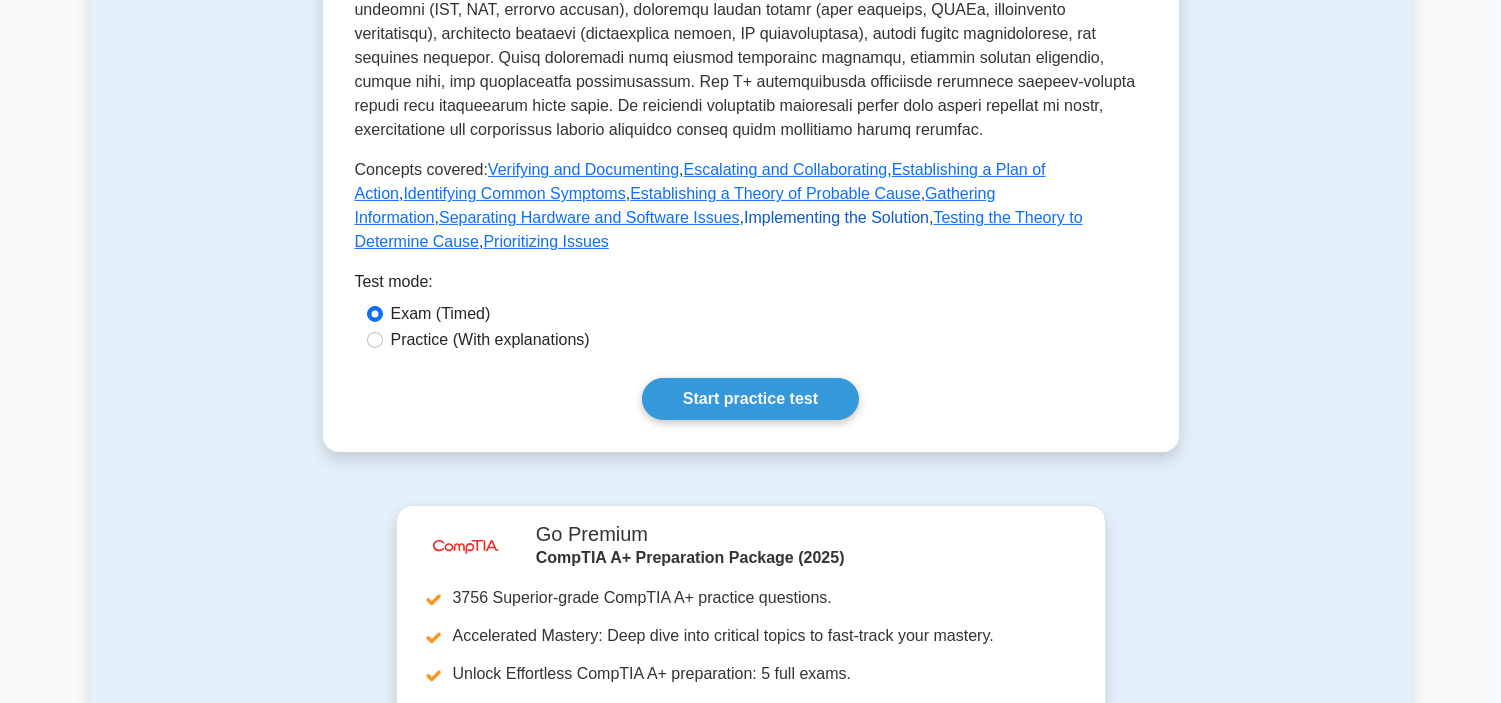 click on "Implementing the Solution" at bounding box center (836, 217) 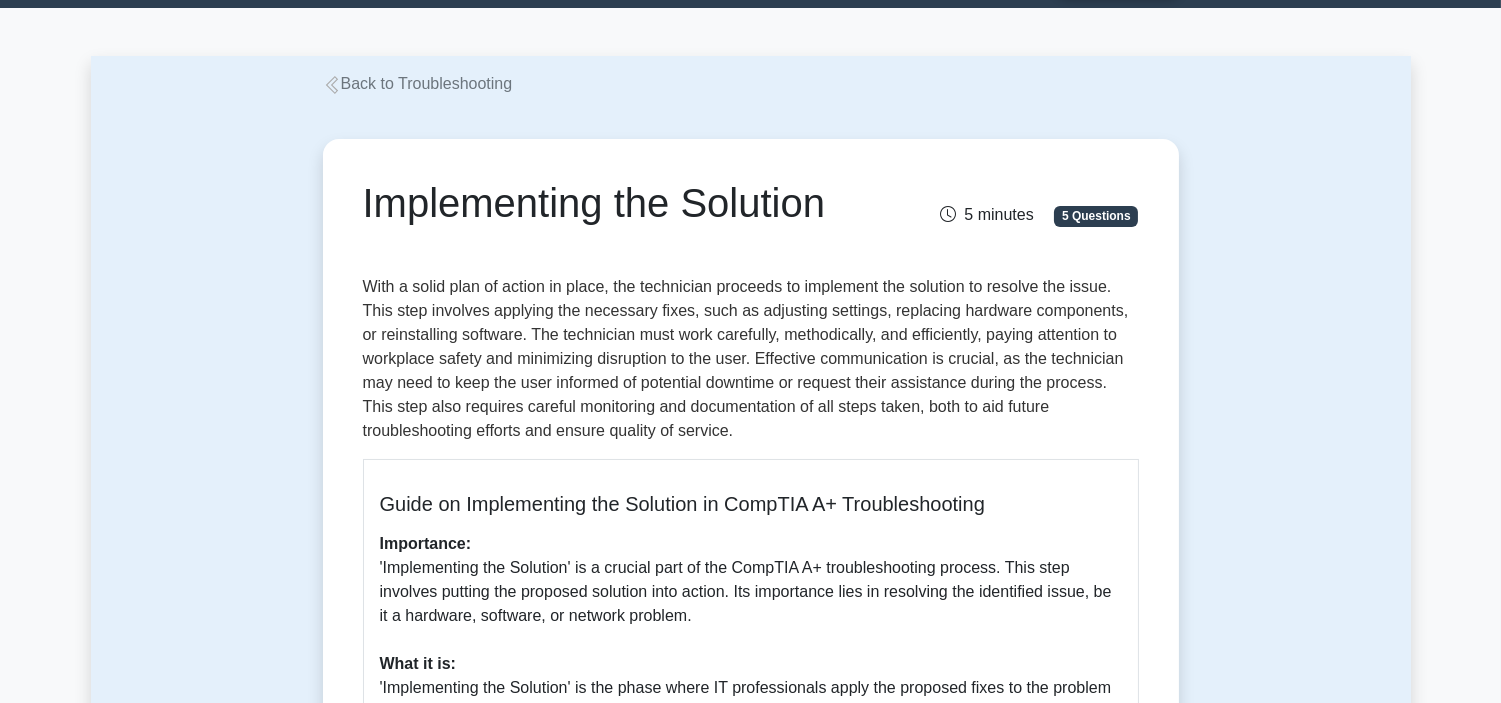 scroll, scrollTop: 111, scrollLeft: 0, axis: vertical 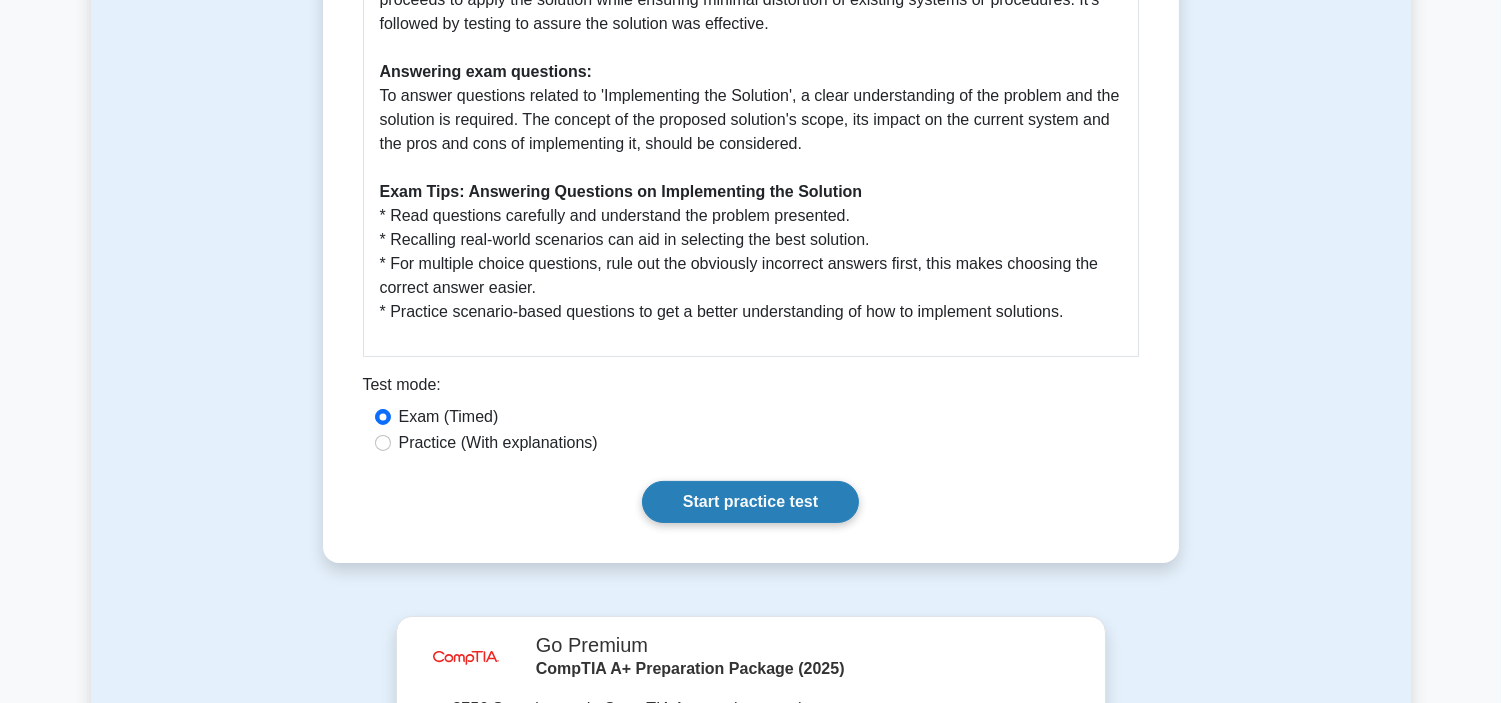 click on "Start practice test" at bounding box center (750, 502) 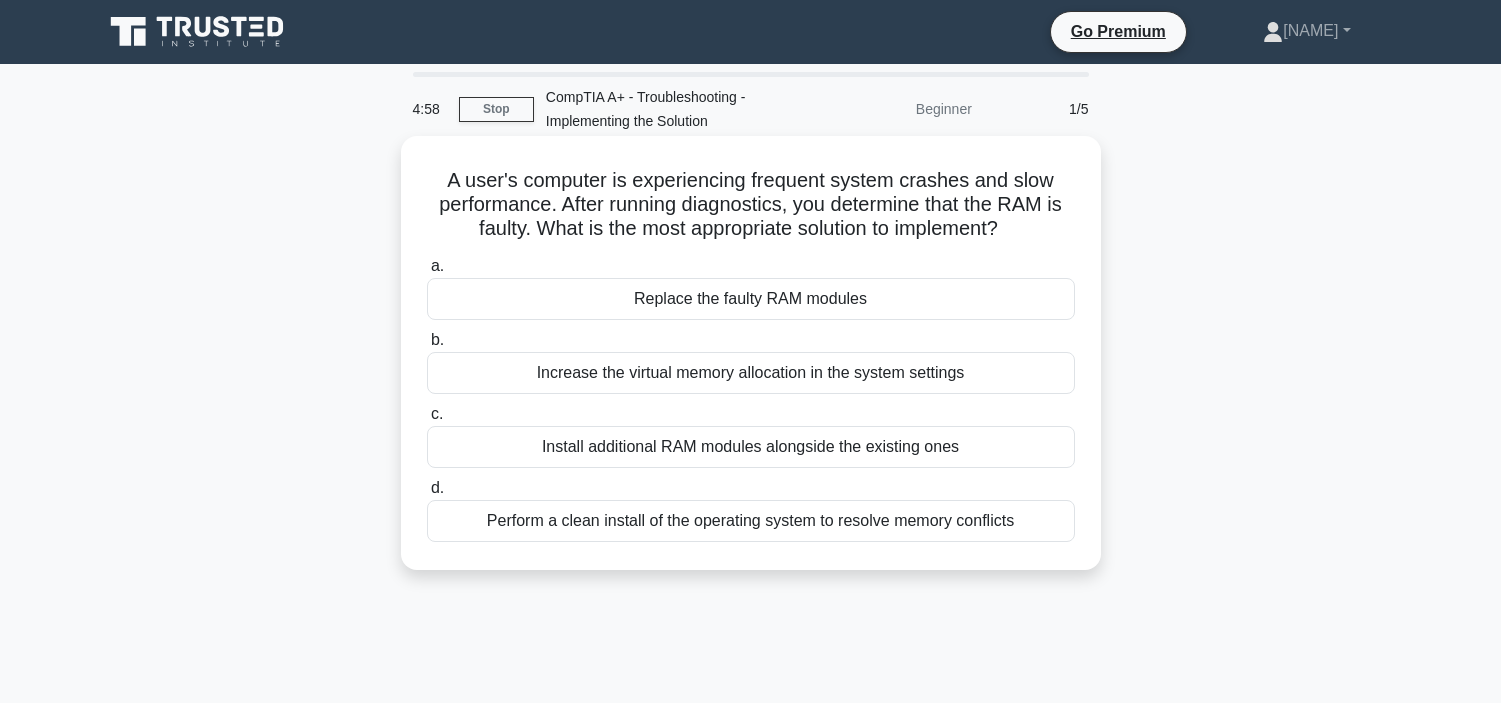 scroll, scrollTop: 0, scrollLeft: 0, axis: both 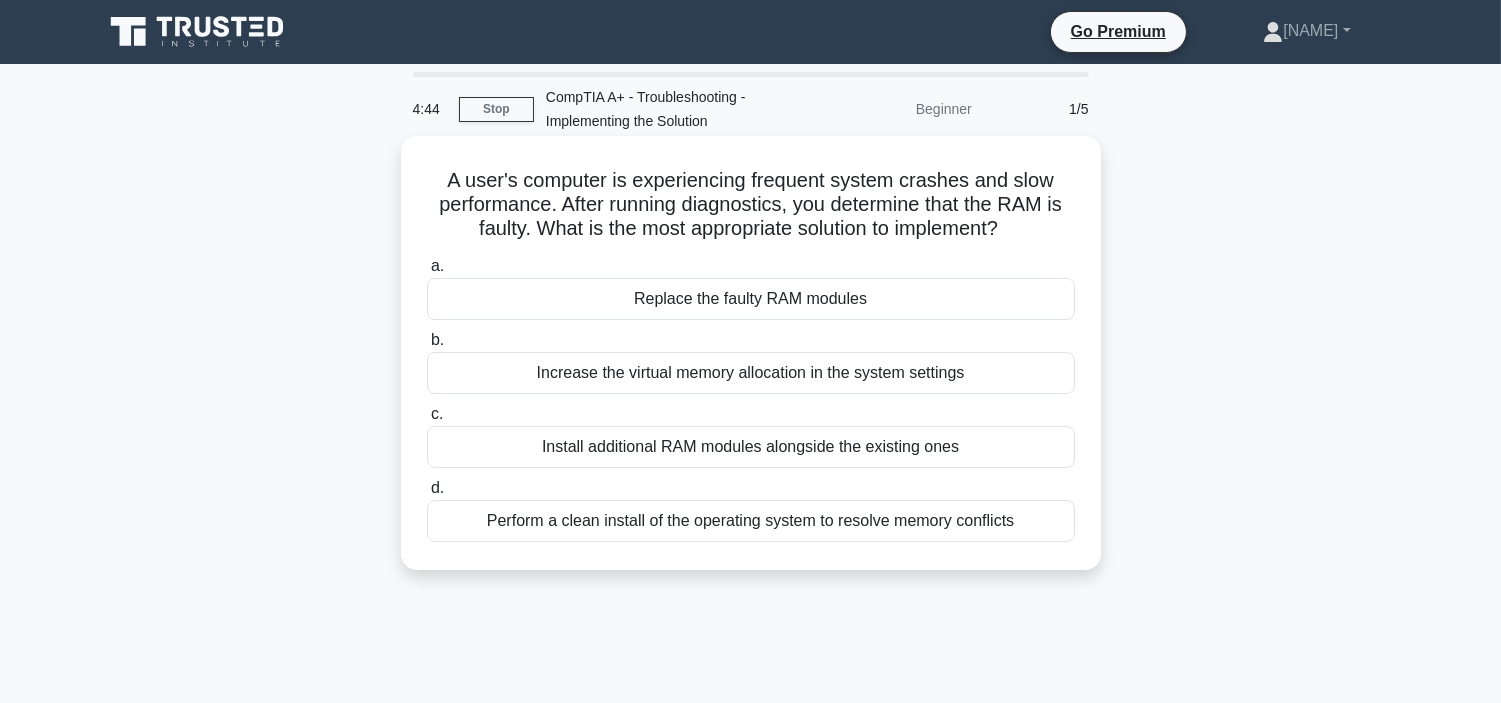 click on "Replace the faulty RAM modules" at bounding box center [751, 299] 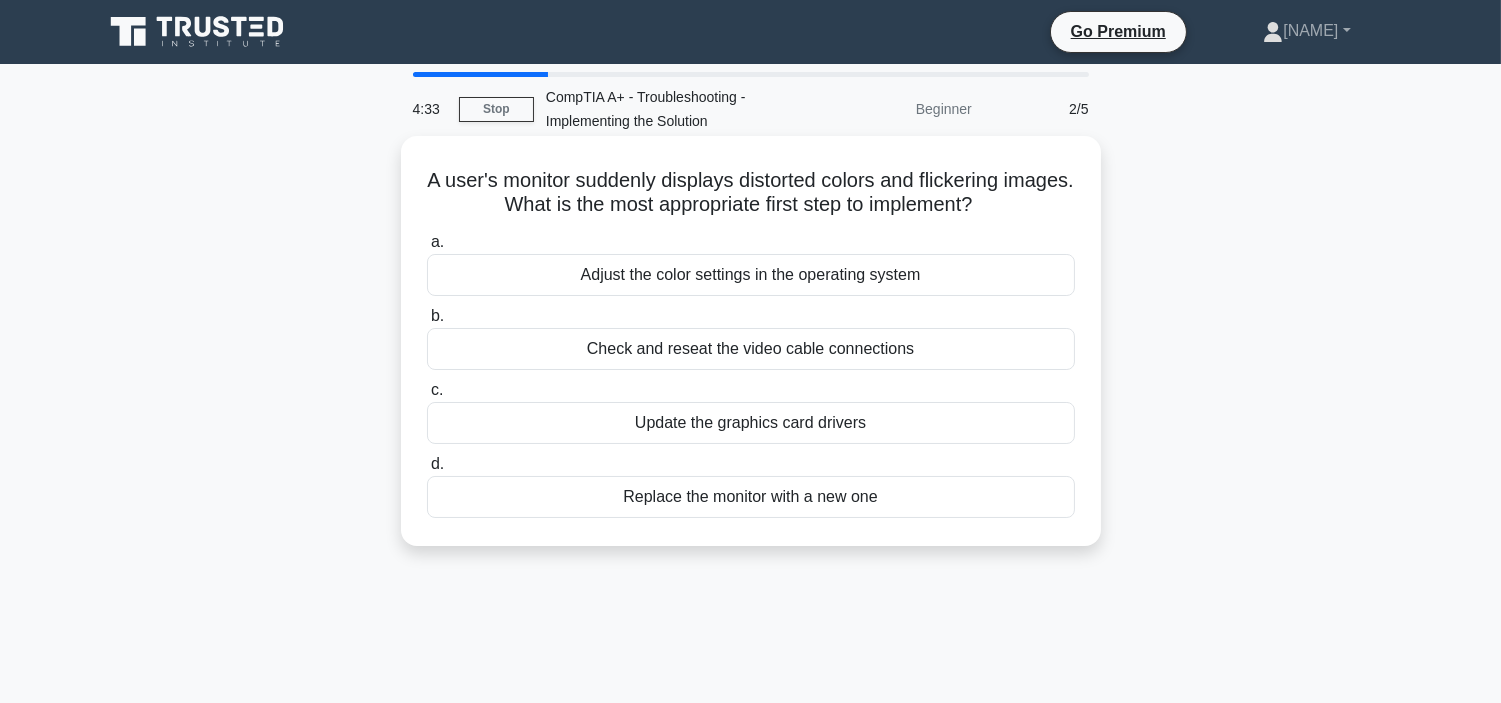 click on "Check and reseat the video cable connections" at bounding box center [751, 349] 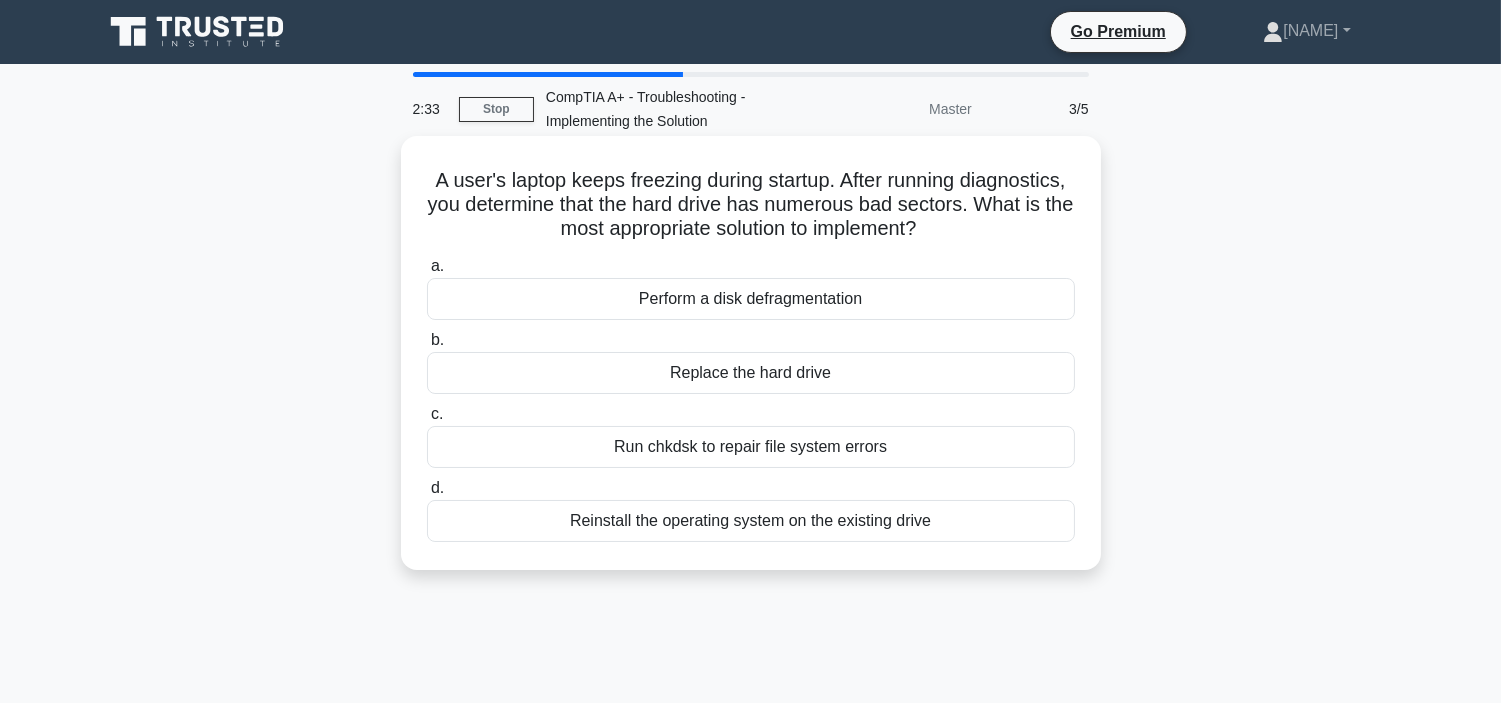 click on "Replace the hard drive" at bounding box center [751, 373] 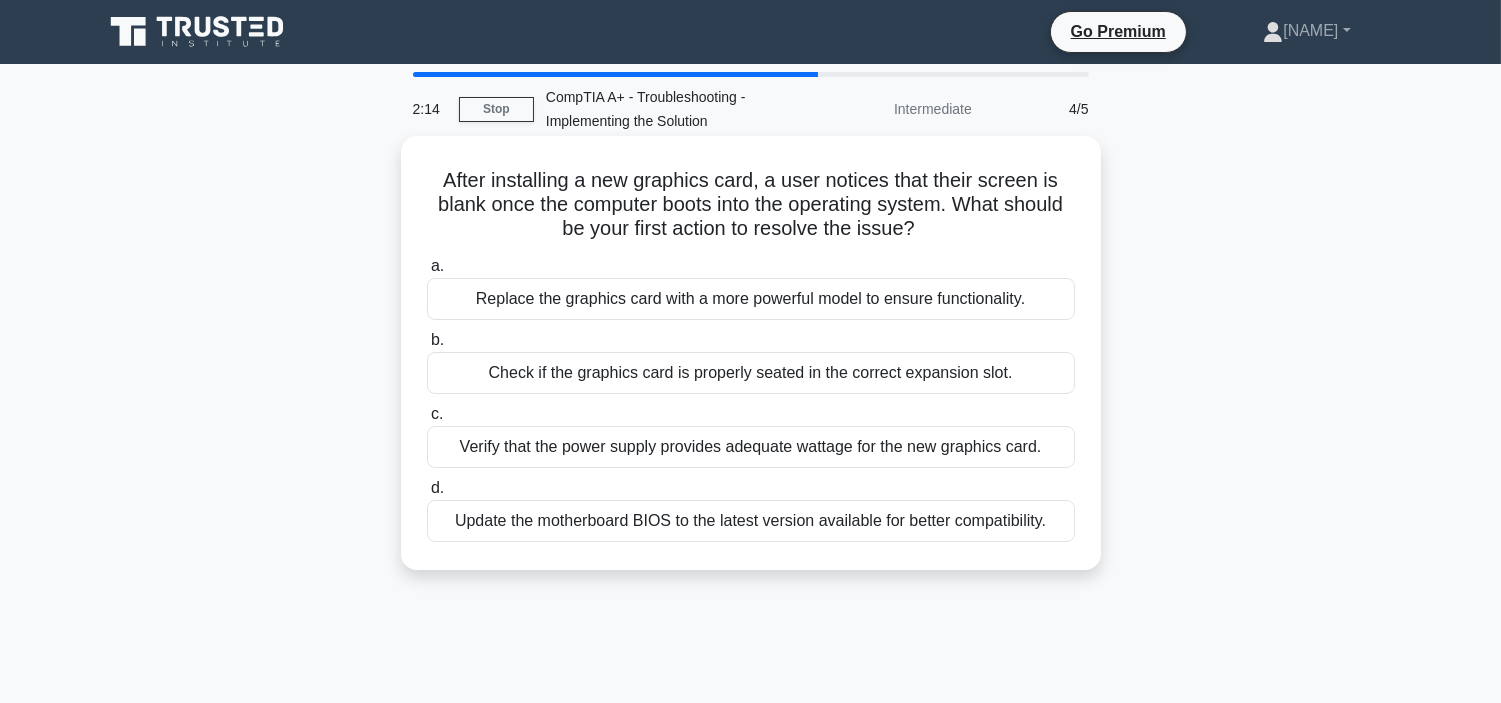 click on "Check if the graphics card is properly seated in the correct expansion slot." at bounding box center [751, 373] 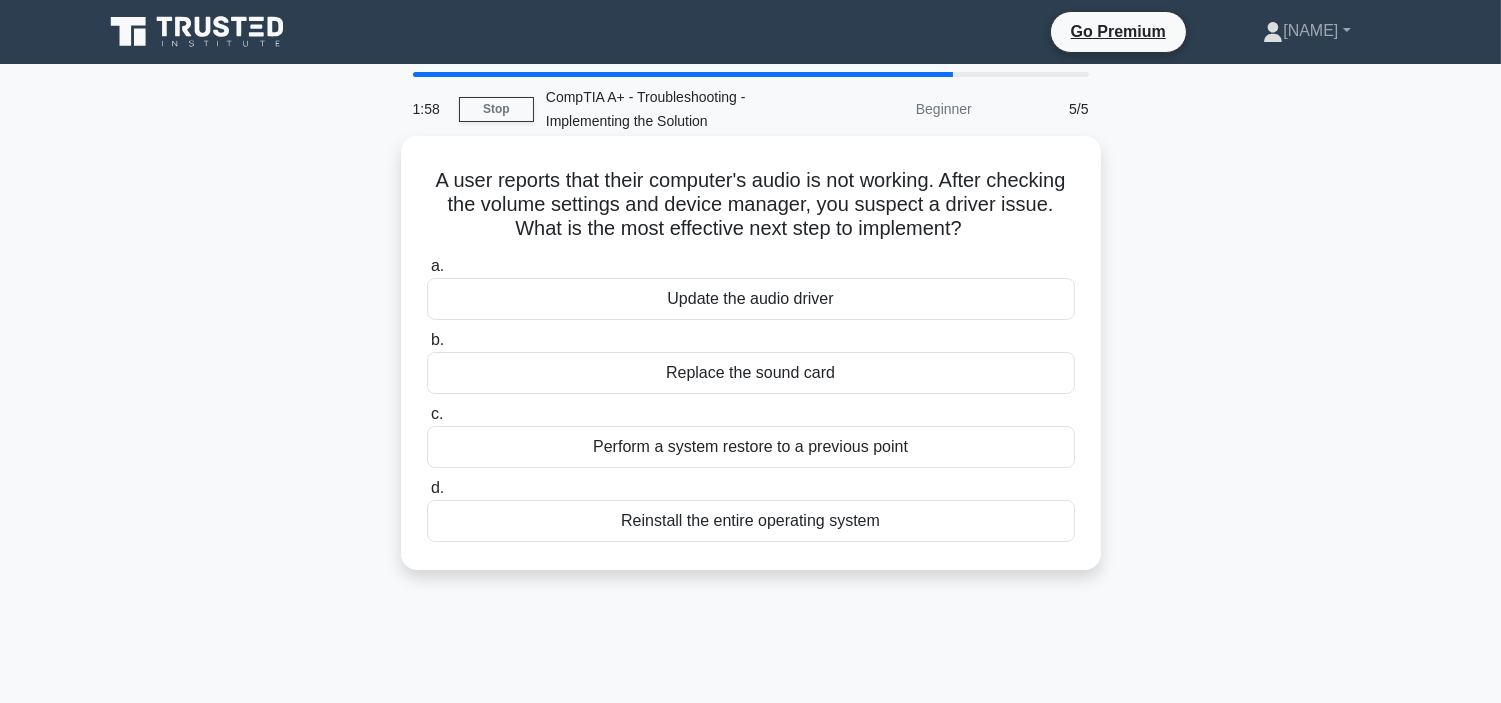 click on "Update the audio driver" at bounding box center (751, 299) 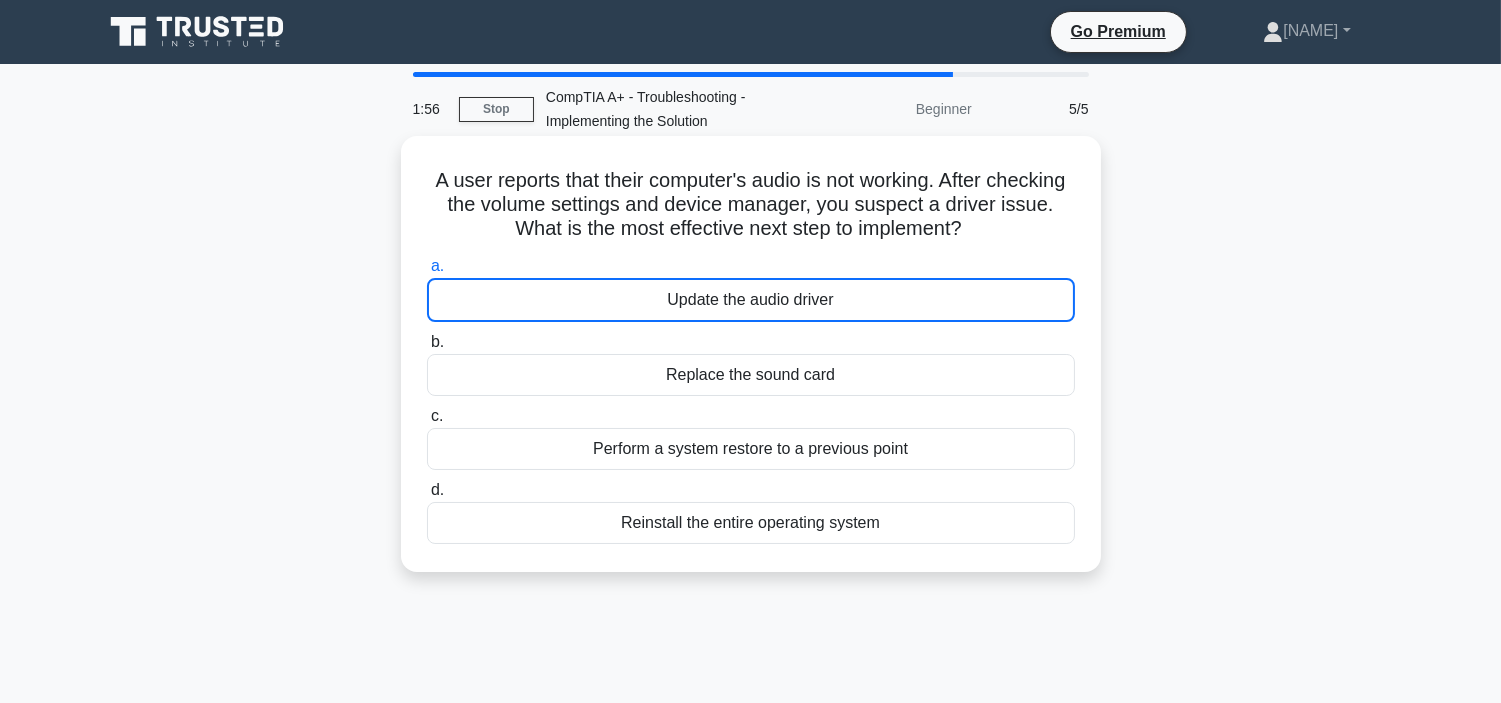 scroll, scrollTop: 164, scrollLeft: 0, axis: vertical 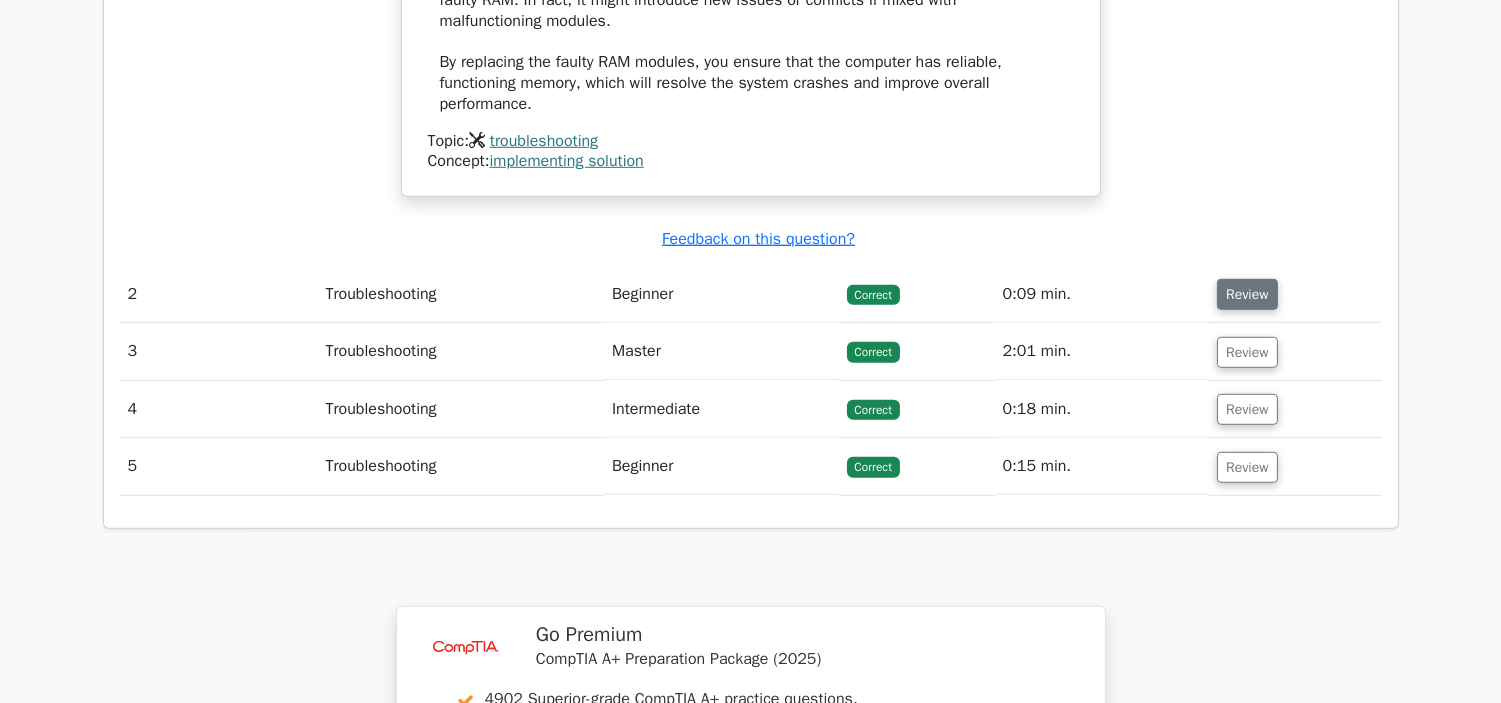click on "Review" at bounding box center [1247, 294] 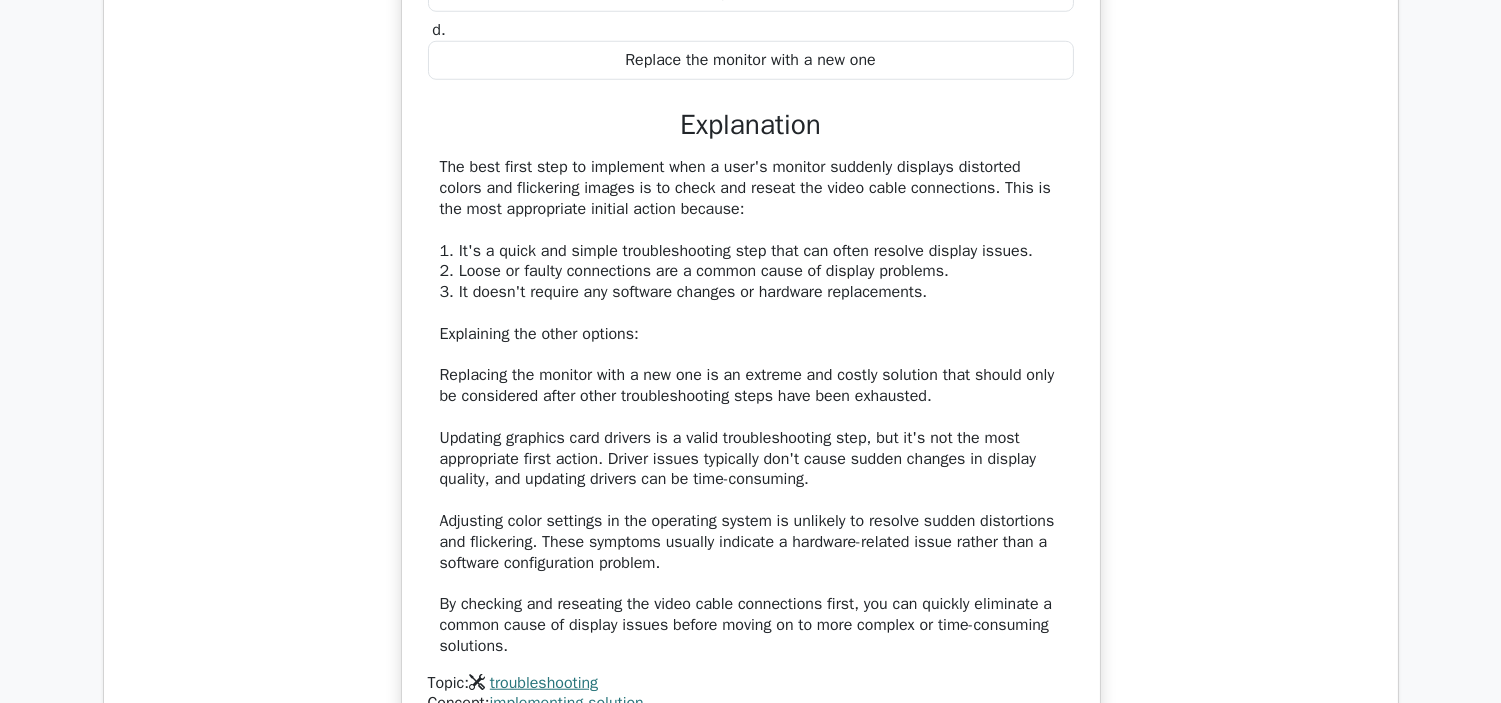 scroll, scrollTop: 3555, scrollLeft: 0, axis: vertical 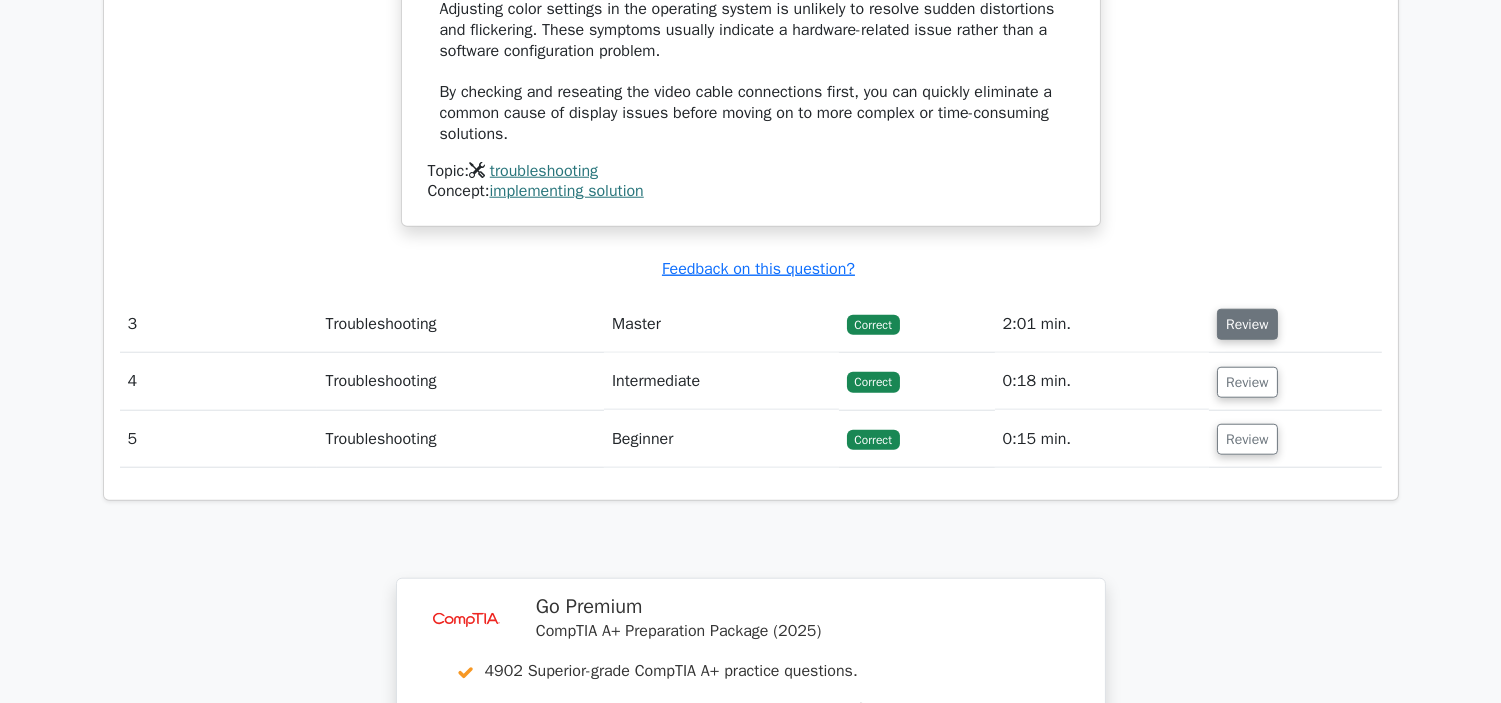 click on "Review" at bounding box center (1247, 324) 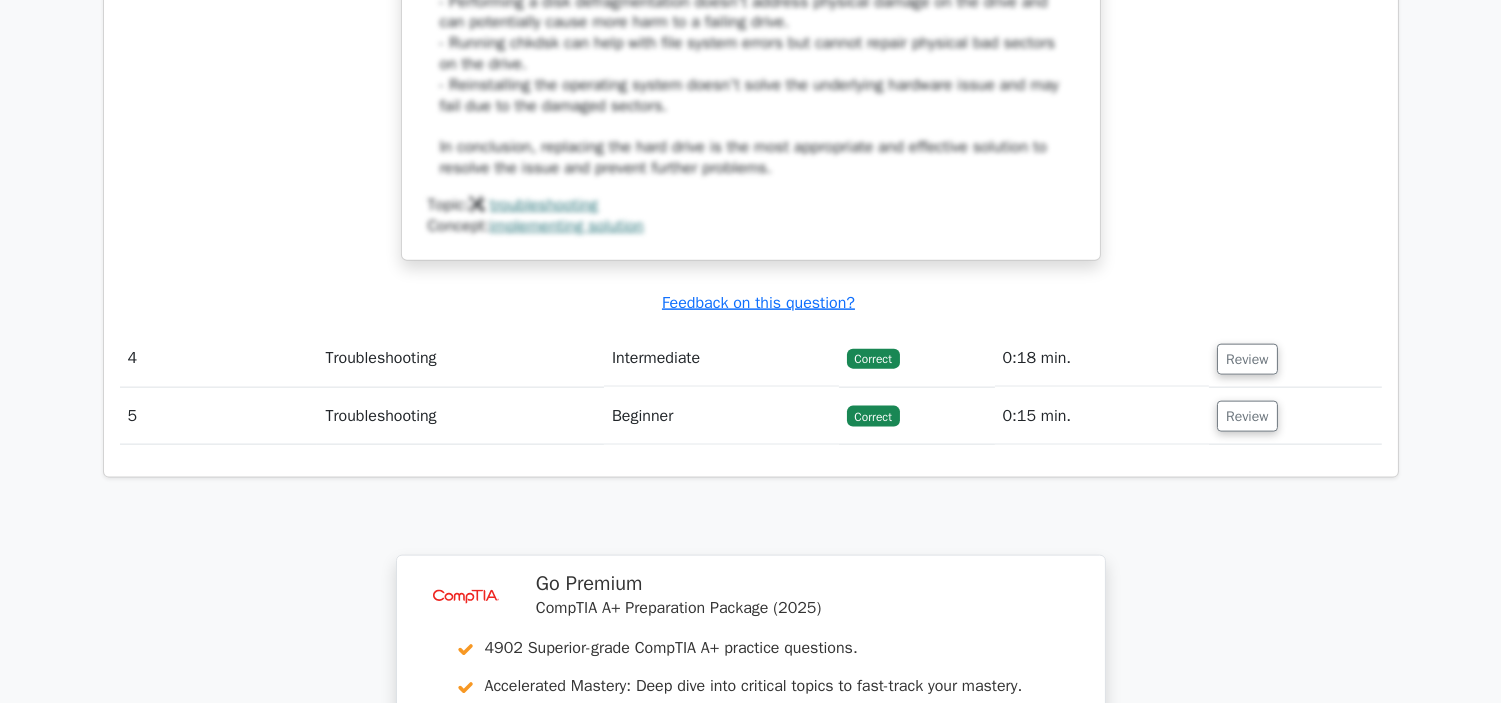 scroll, scrollTop: 4666, scrollLeft: 0, axis: vertical 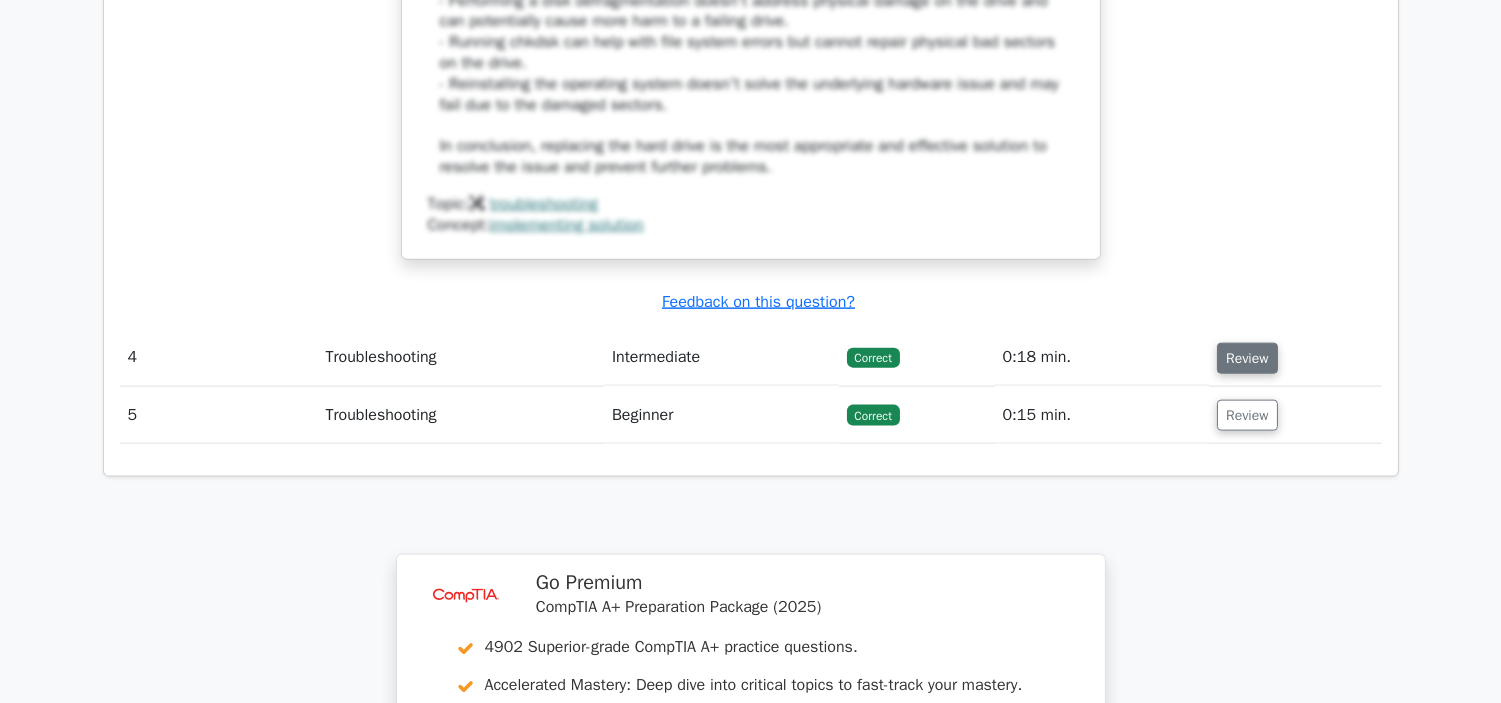 click on "Review" at bounding box center (1247, 358) 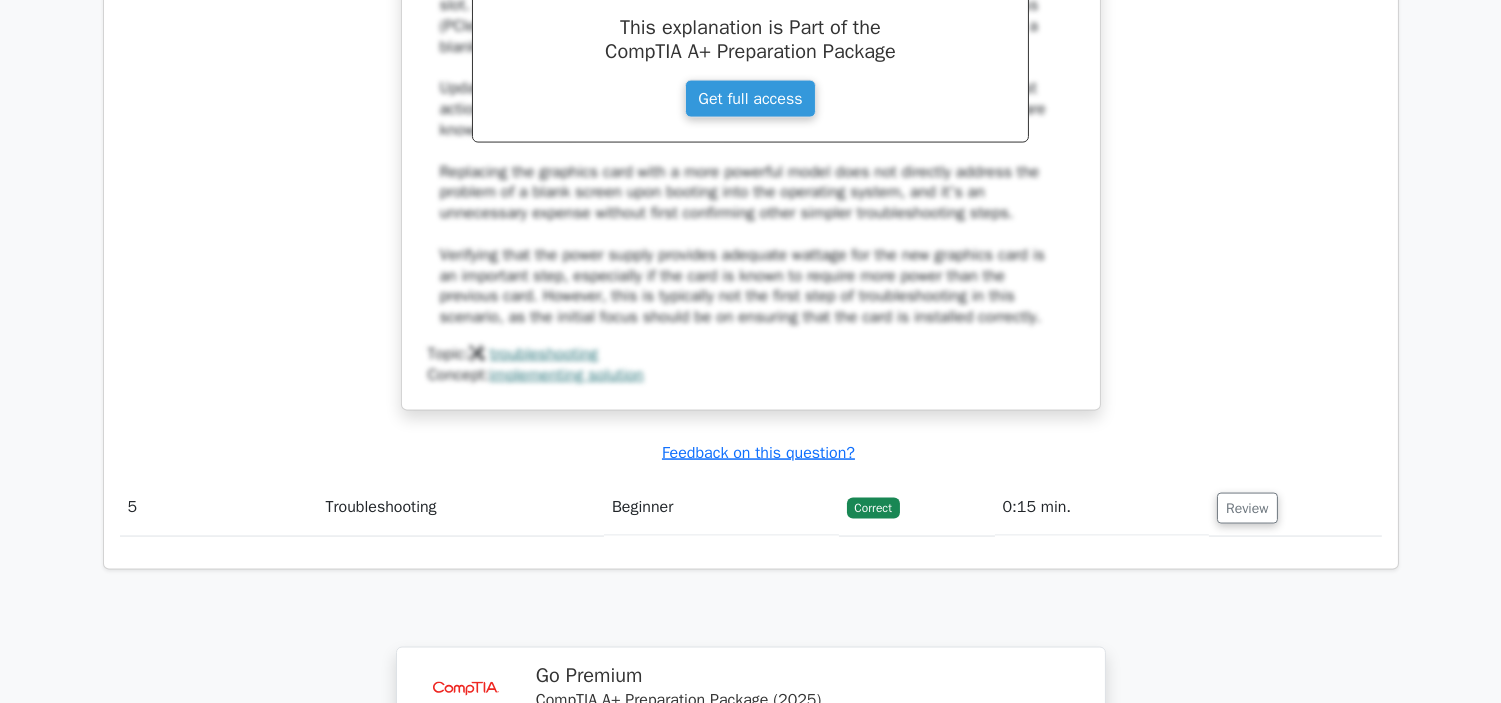 scroll, scrollTop: 5888, scrollLeft: 0, axis: vertical 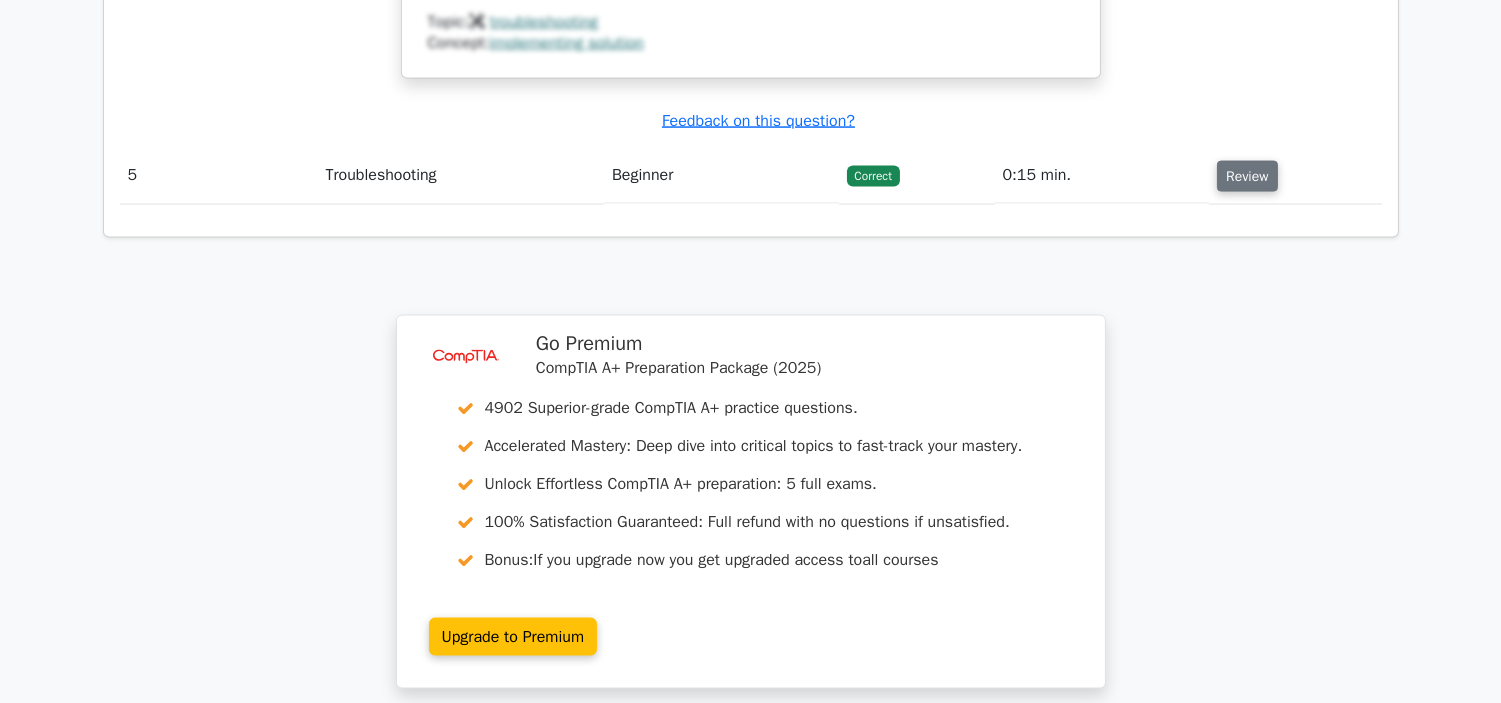 click on "Review" at bounding box center (1247, 176) 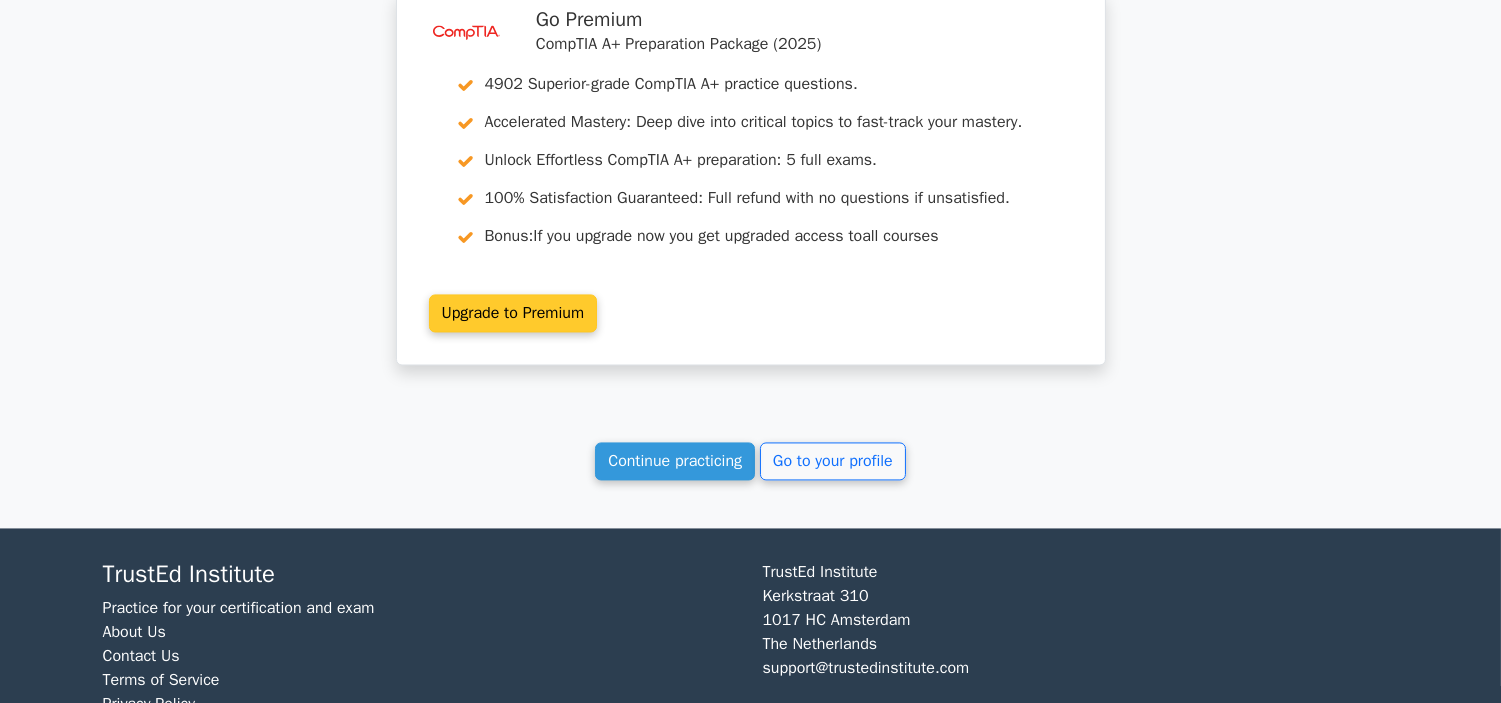 scroll, scrollTop: 7274, scrollLeft: 0, axis: vertical 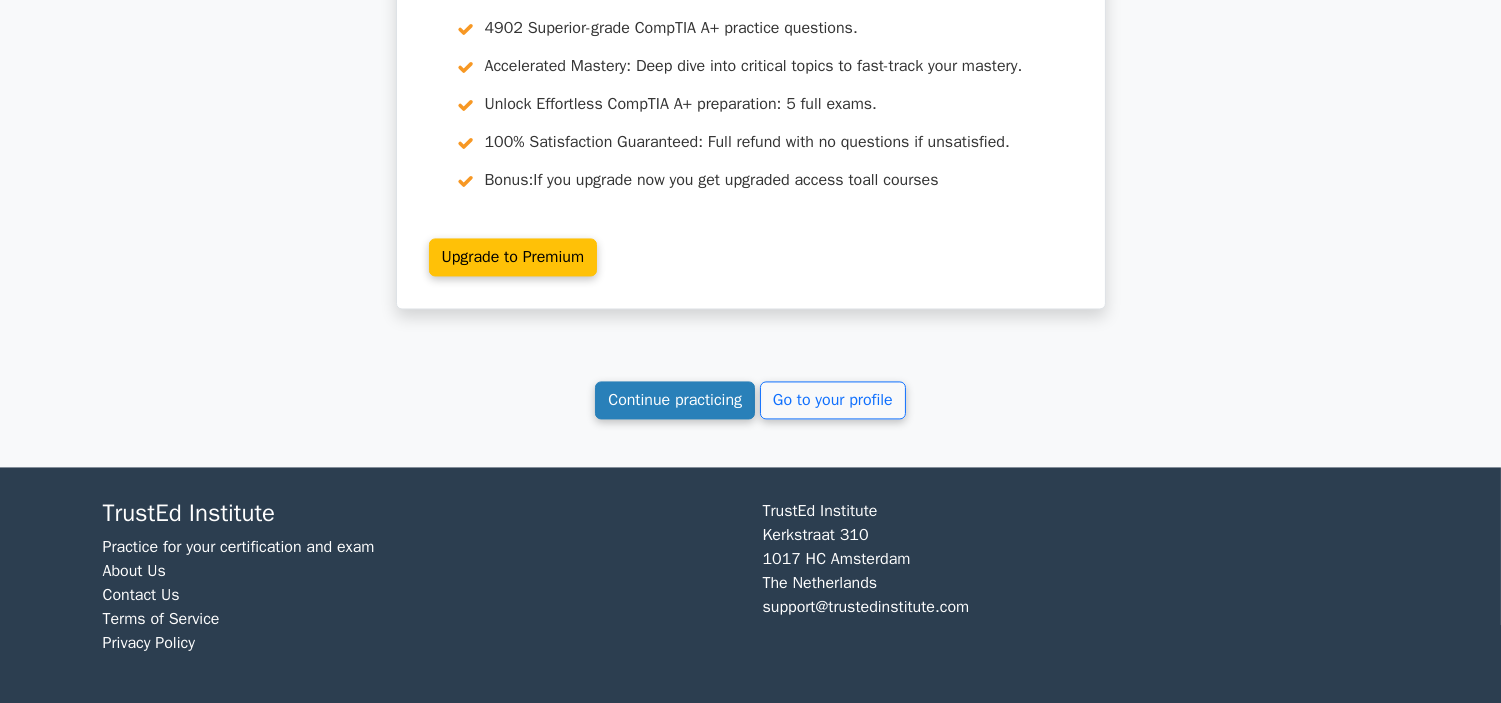 click on "Continue practicing" at bounding box center (675, 400) 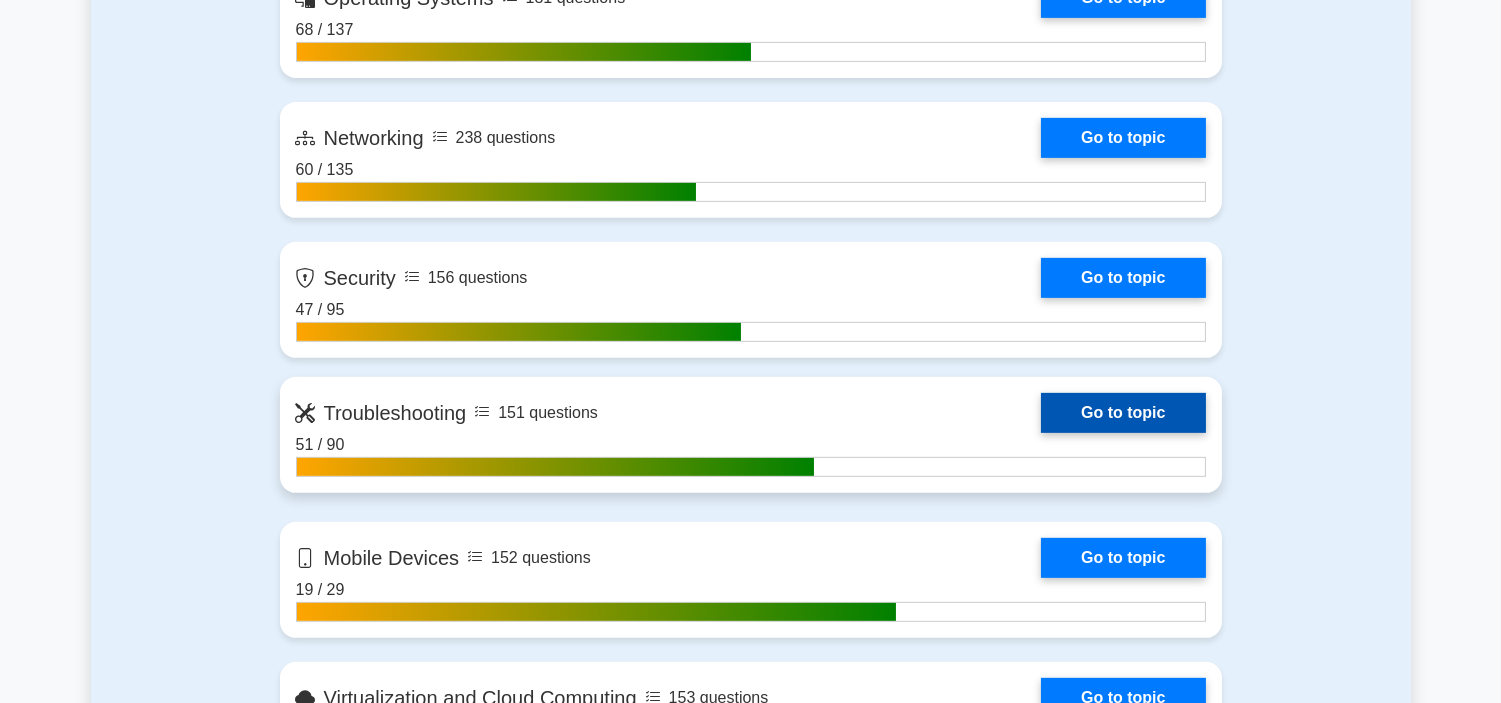 click on "Go to topic" at bounding box center [1123, 413] 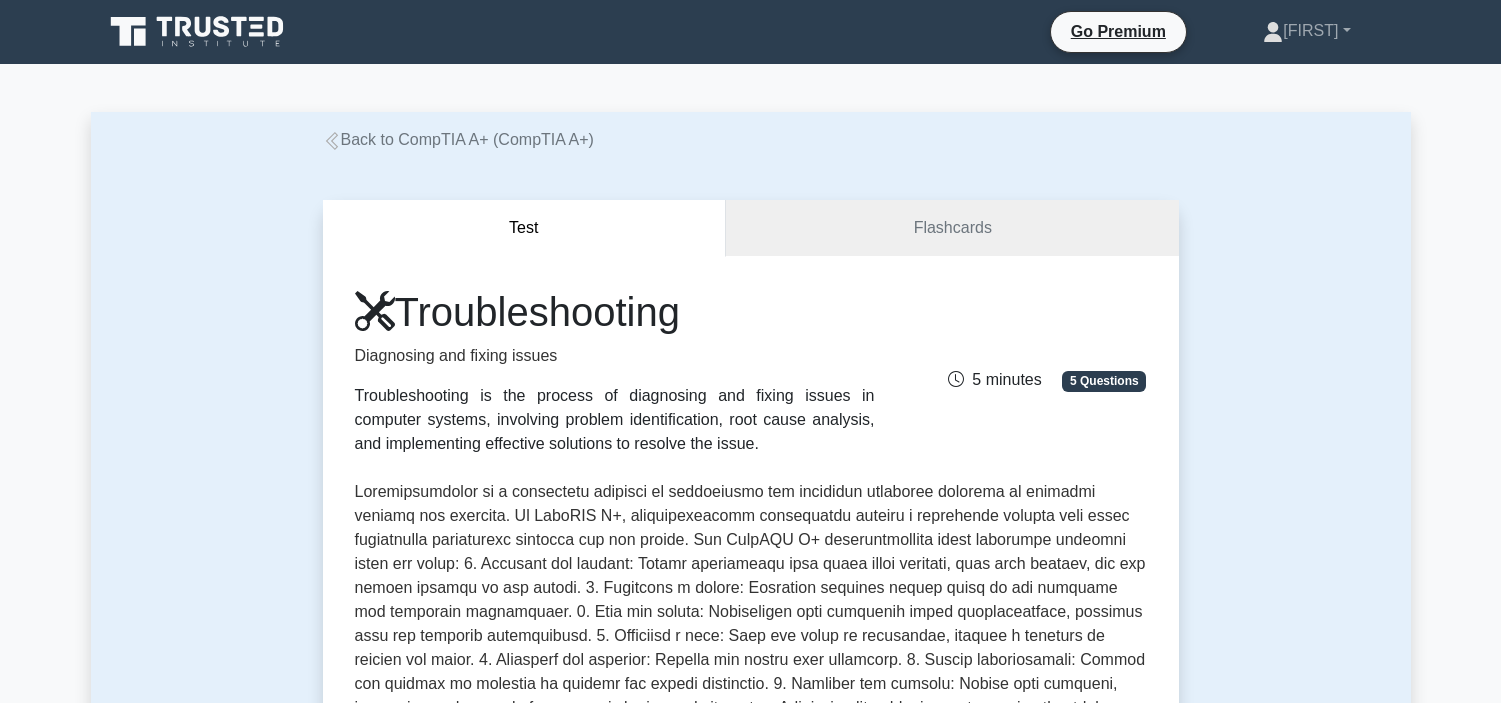 scroll, scrollTop: 777, scrollLeft: 0, axis: vertical 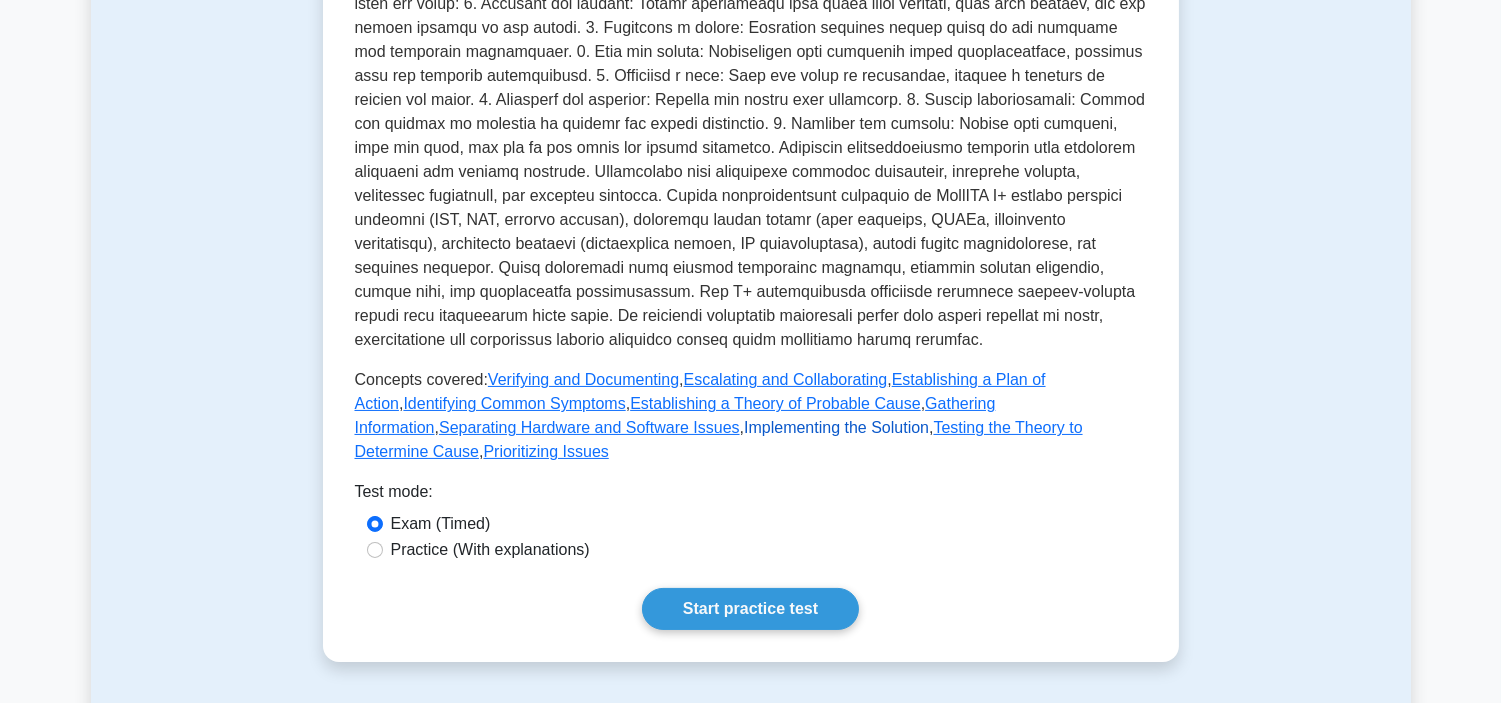 click on "Implementing the Solution" at bounding box center (836, 427) 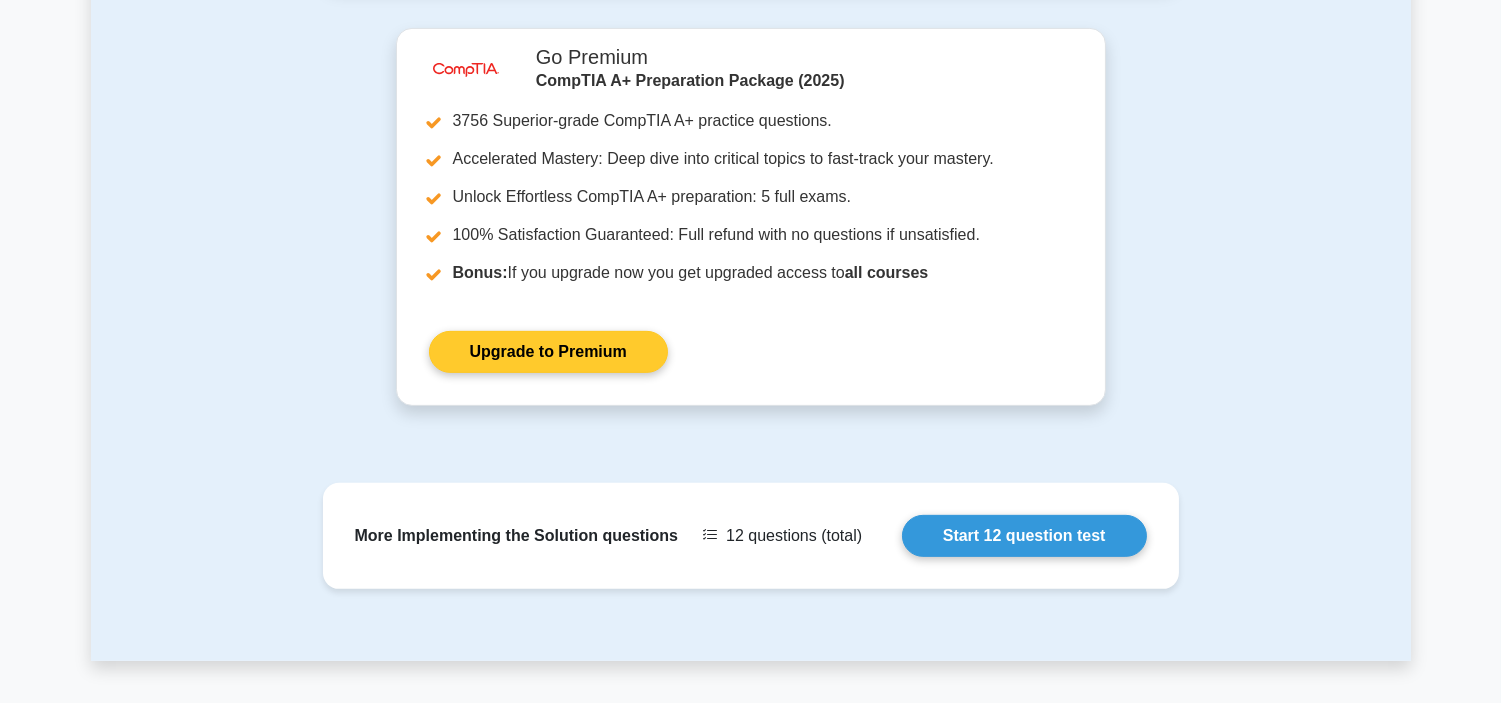 scroll, scrollTop: 1697, scrollLeft: 0, axis: vertical 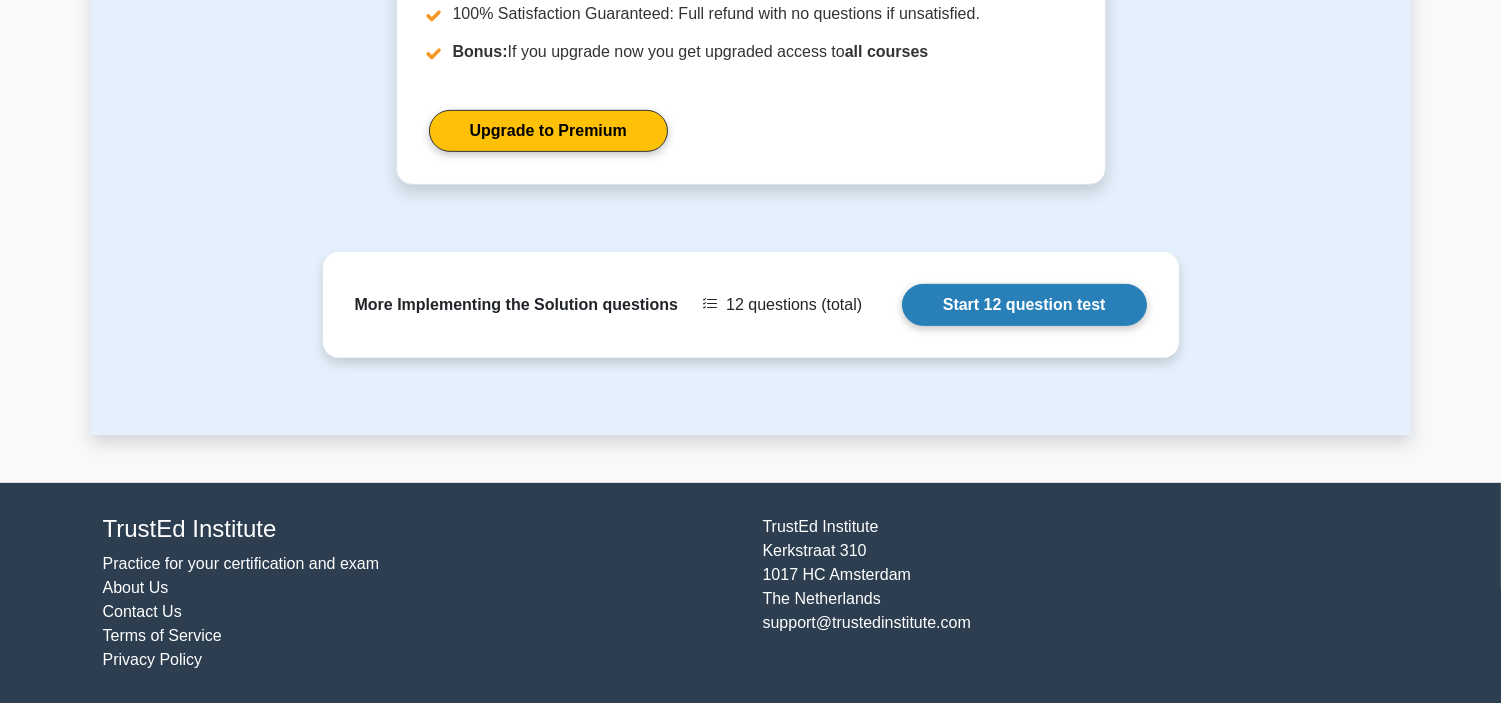 click on "Start 12 question test" at bounding box center (1024, 305) 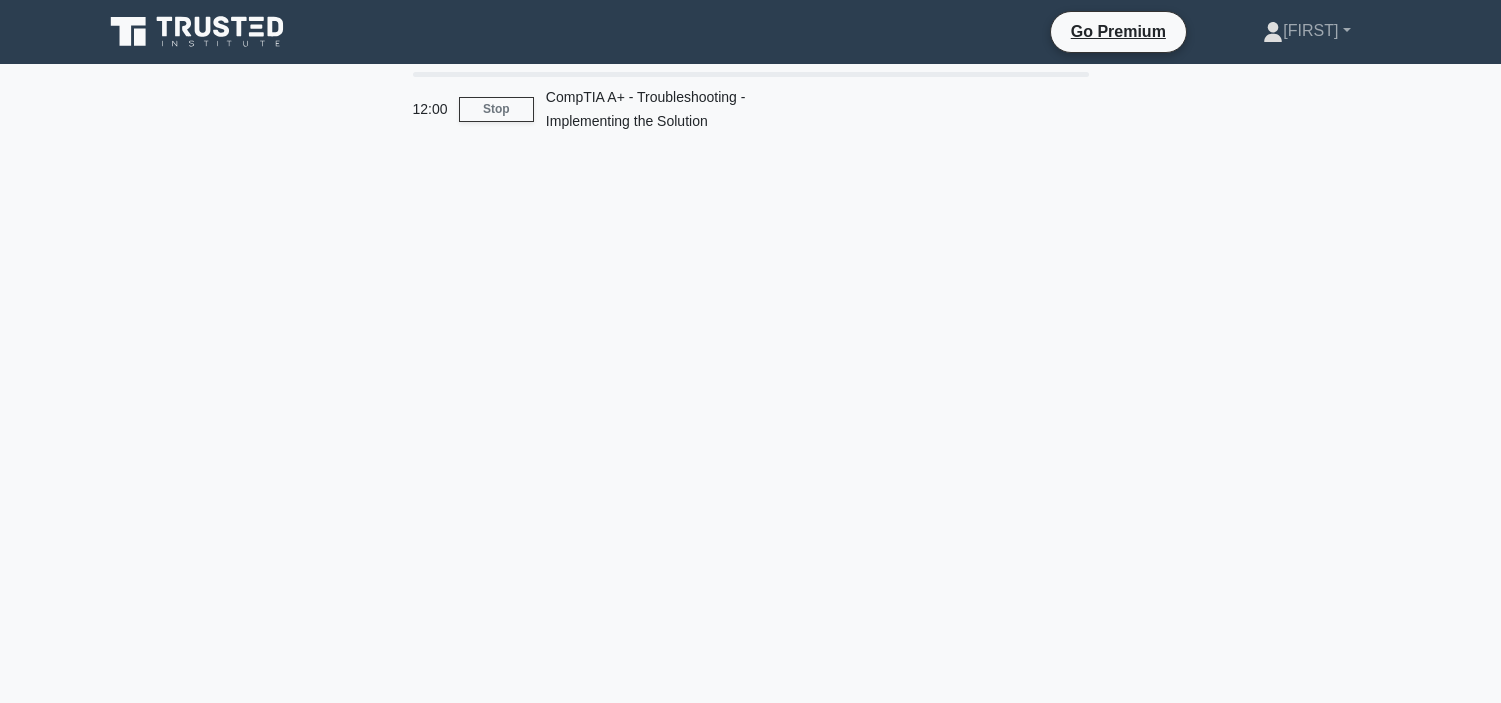 scroll, scrollTop: 0, scrollLeft: 0, axis: both 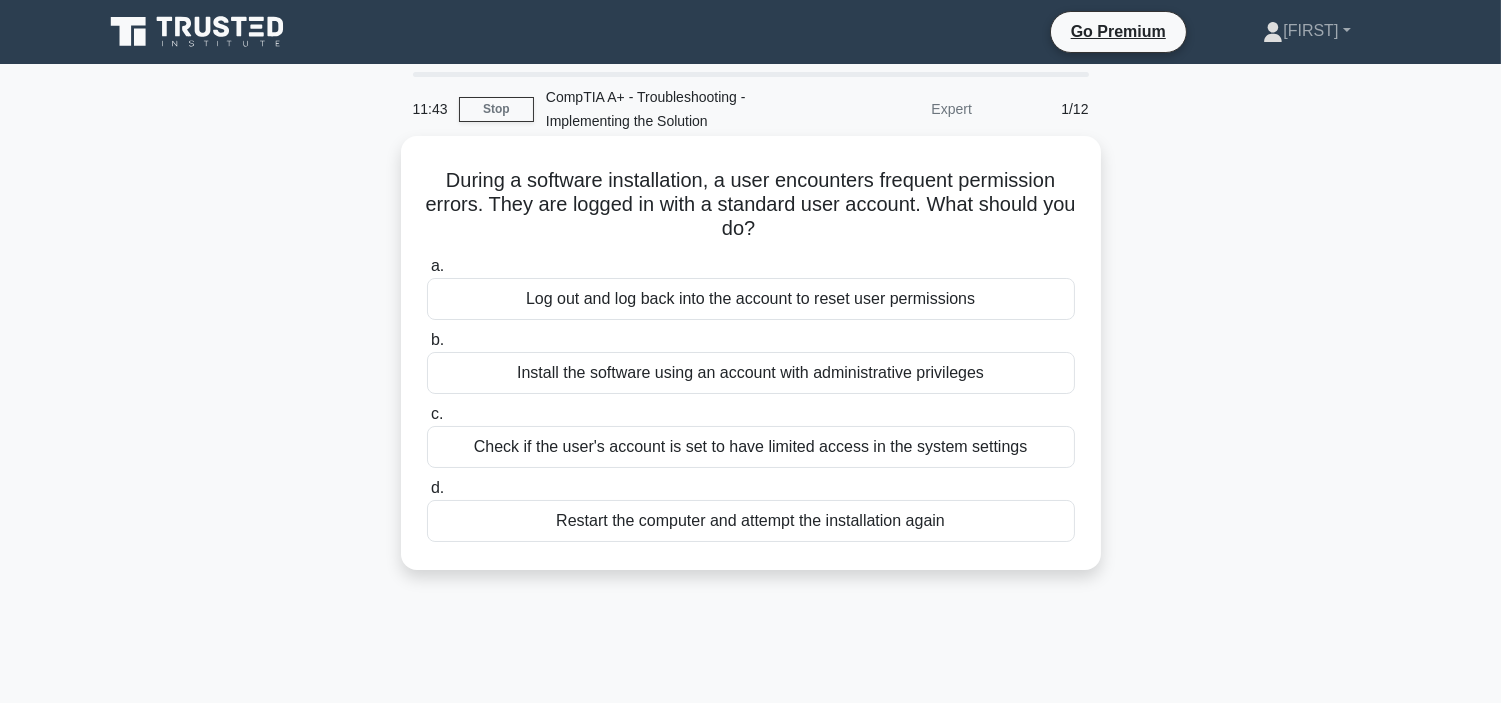 click on "Check if the user's account is set to have limited access in the system settings" at bounding box center [751, 447] 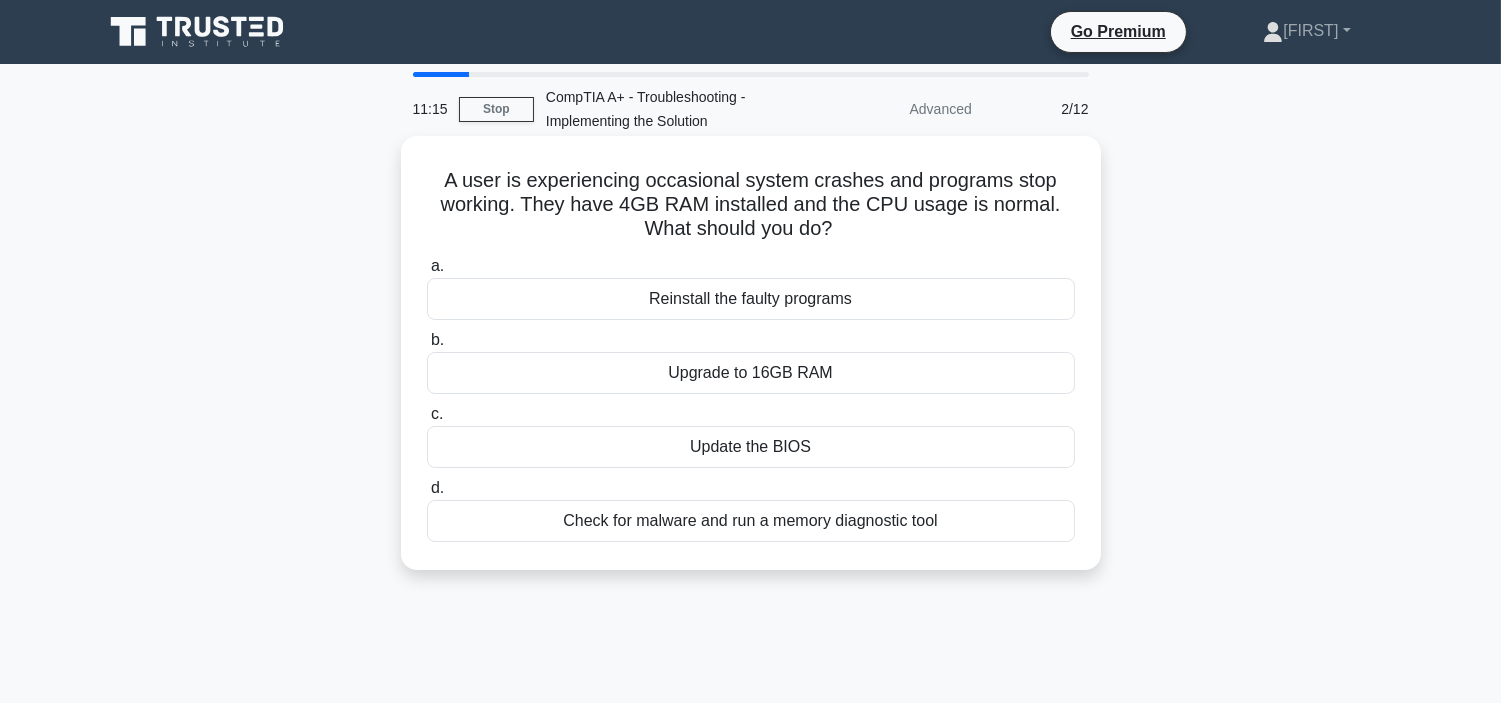 click on "Check for malware and run a memory diagnostic tool" at bounding box center (751, 521) 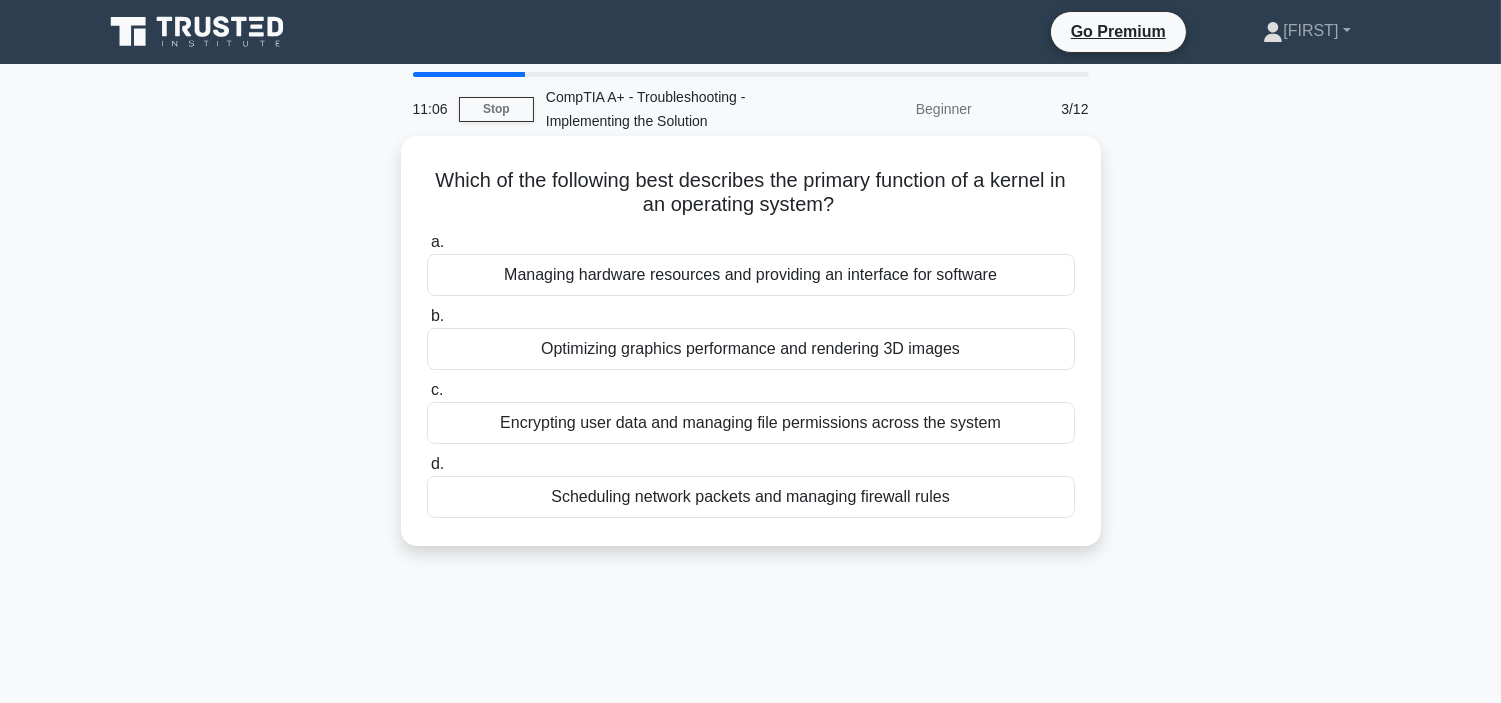 click on "Managing hardware resources and providing an interface for software" at bounding box center [751, 275] 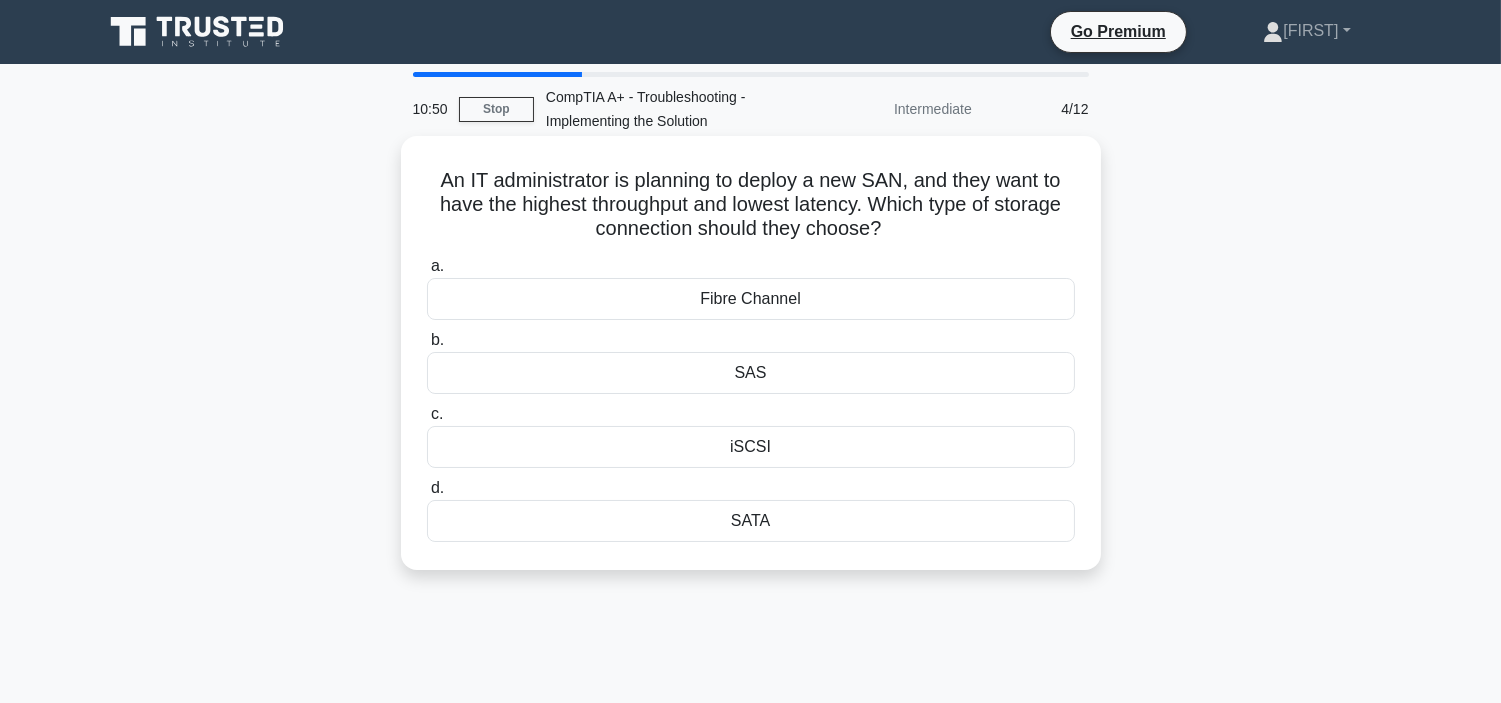 click on "Fibre Channel" at bounding box center (751, 299) 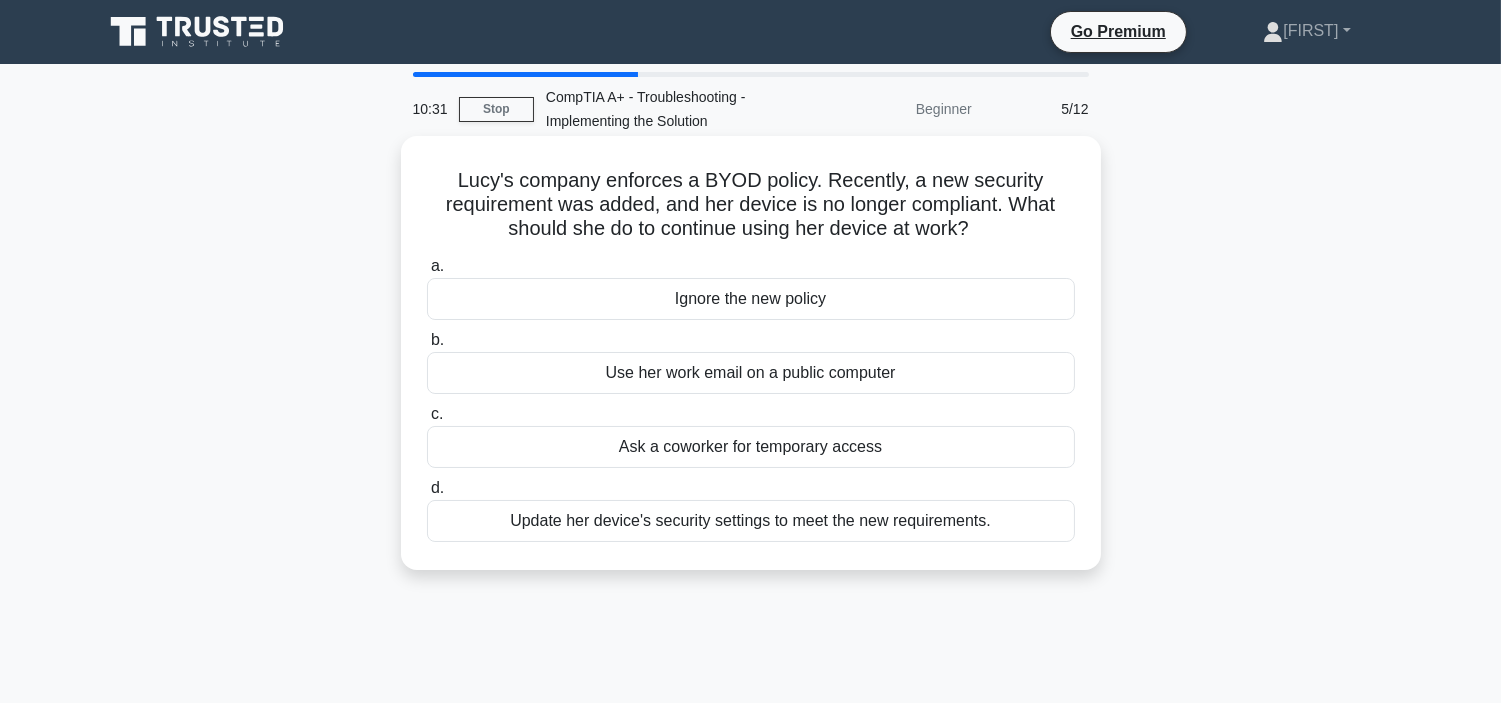 click on "Update her device's security settings to meet the new requirements." at bounding box center (751, 521) 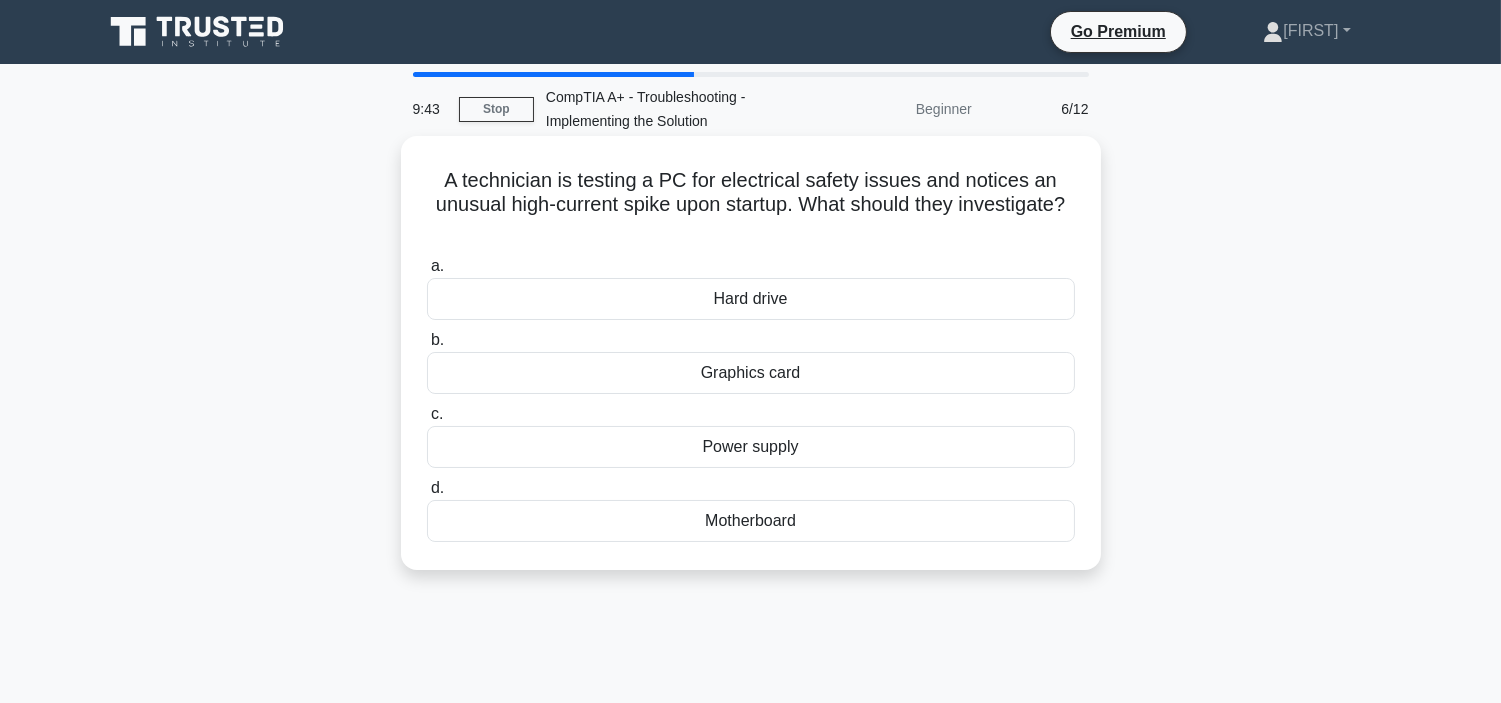 click on "Power supply" at bounding box center [751, 447] 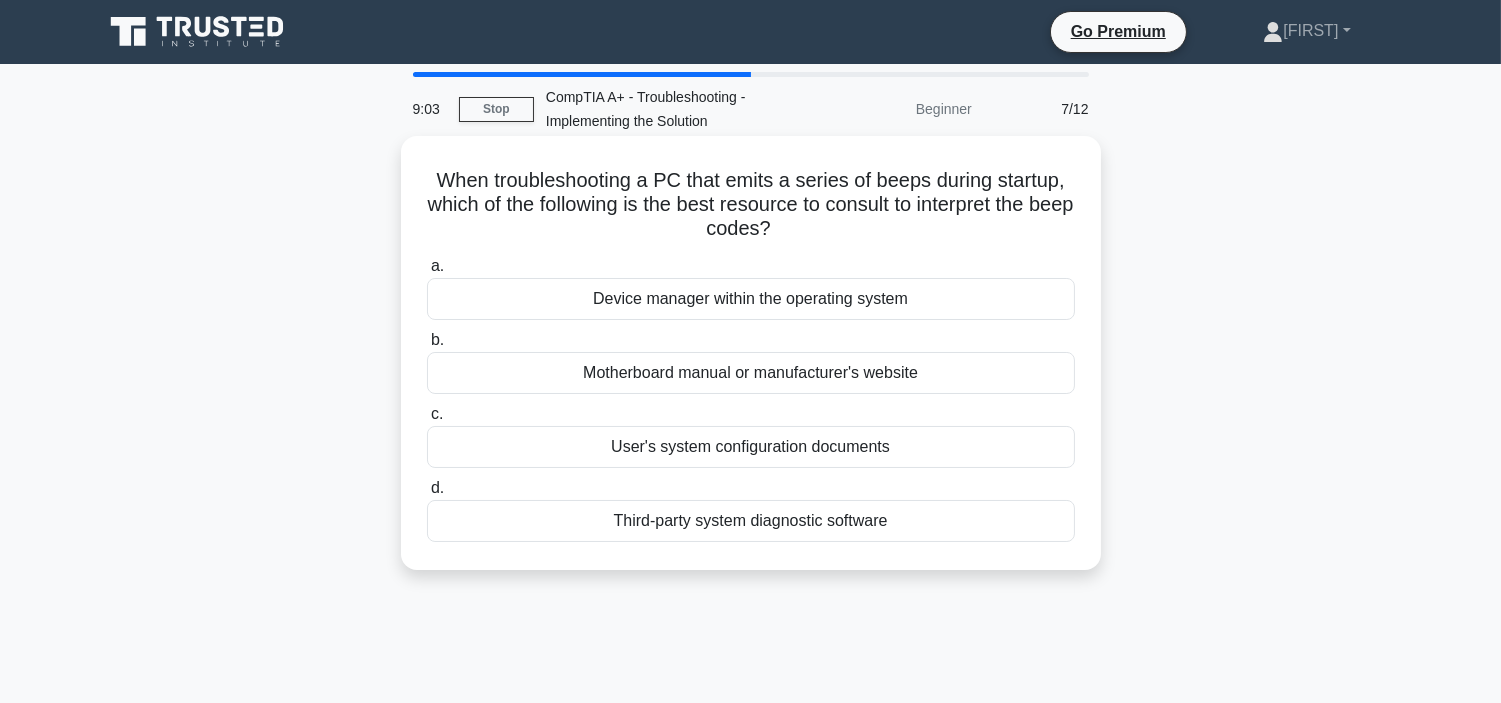 click on "Device manager within the operating system" at bounding box center (751, 299) 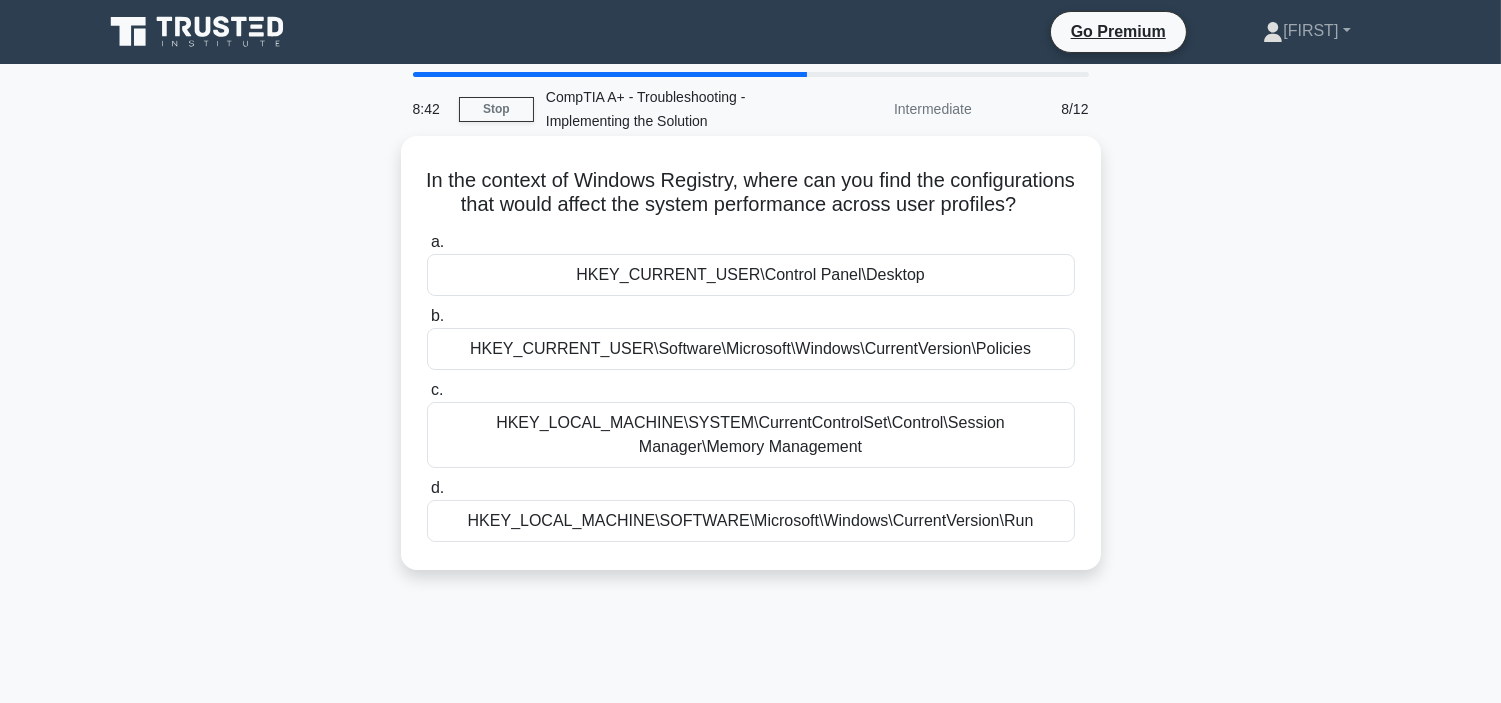 click on "HKEY_CURRENT_USER\Control Panel\Desktop" at bounding box center [751, 275] 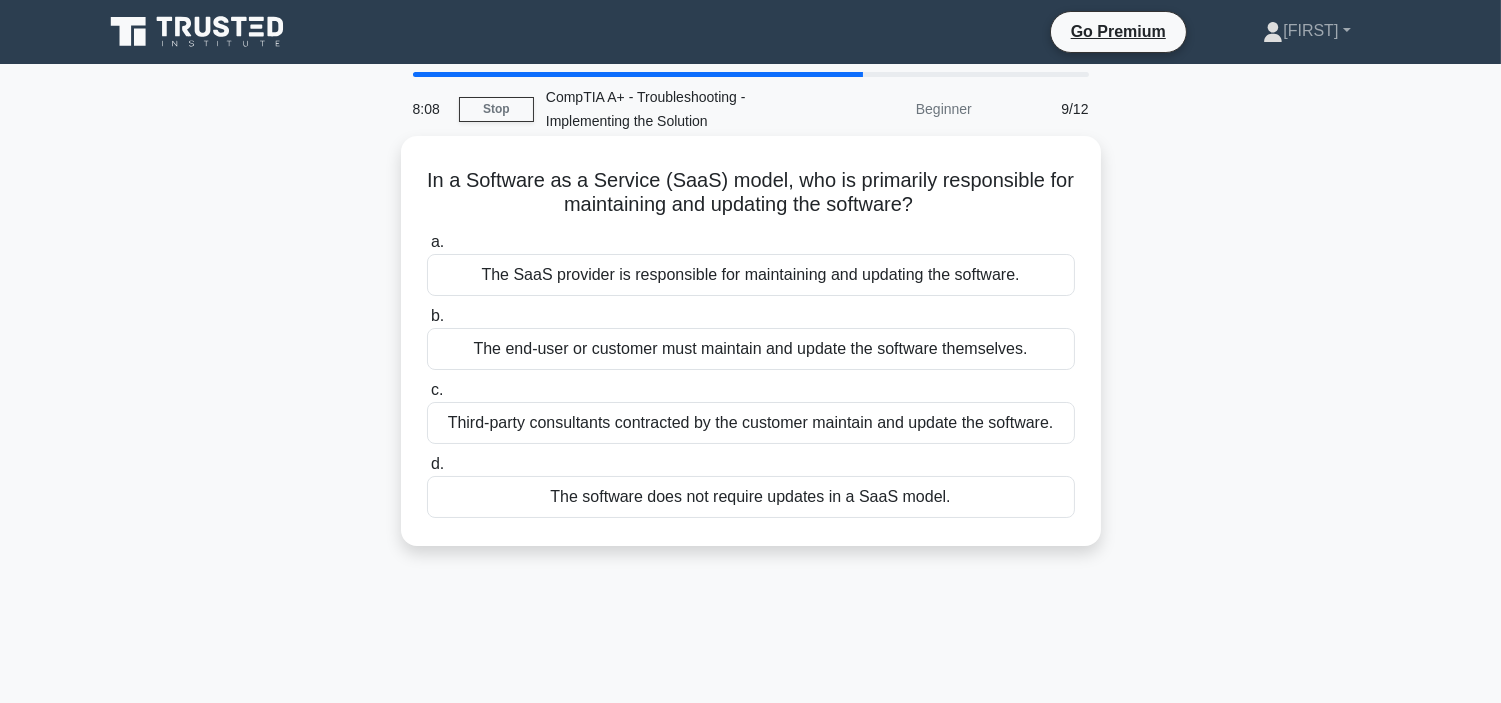 click on "The end-user or customer must maintain and update the software themselves." at bounding box center (751, 349) 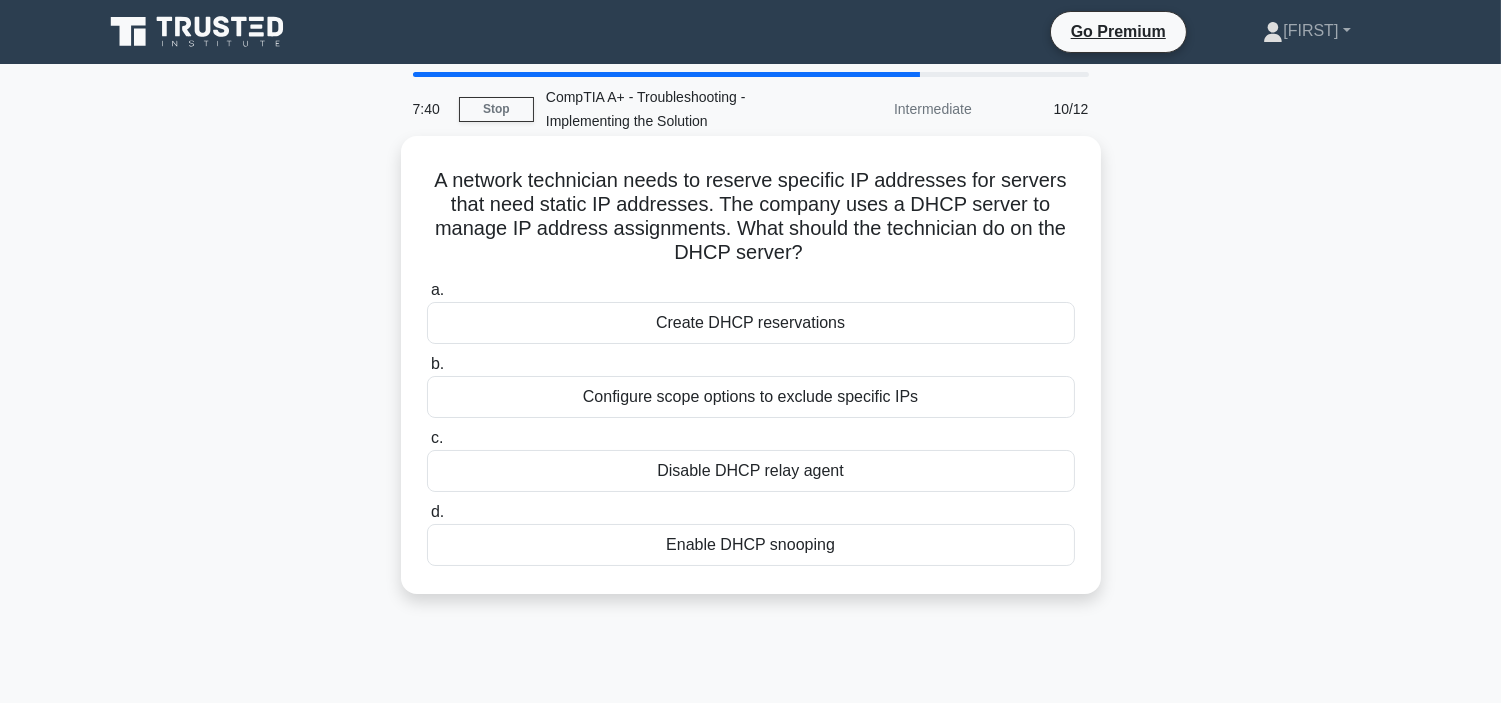 click on "Create DHCP reservations" at bounding box center [751, 323] 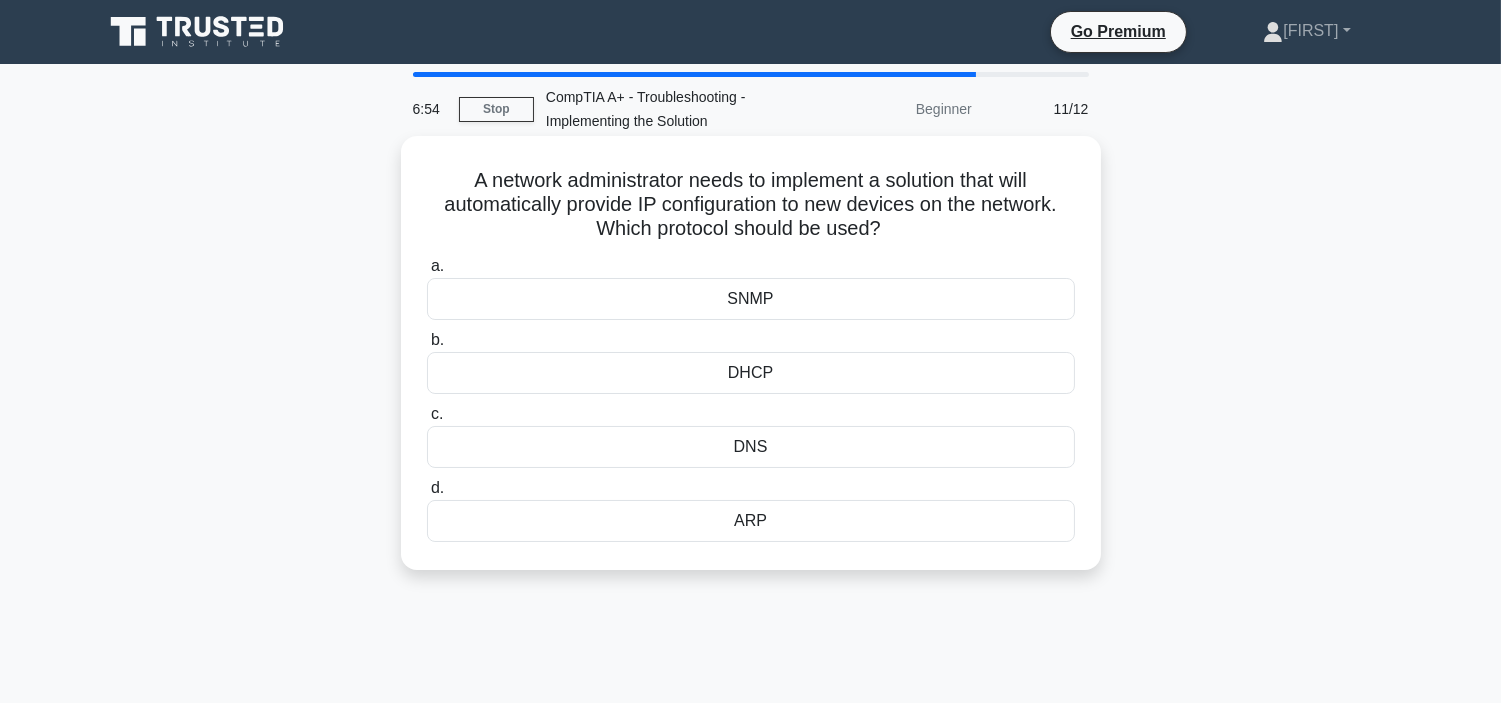 click on "DHCP" at bounding box center [751, 373] 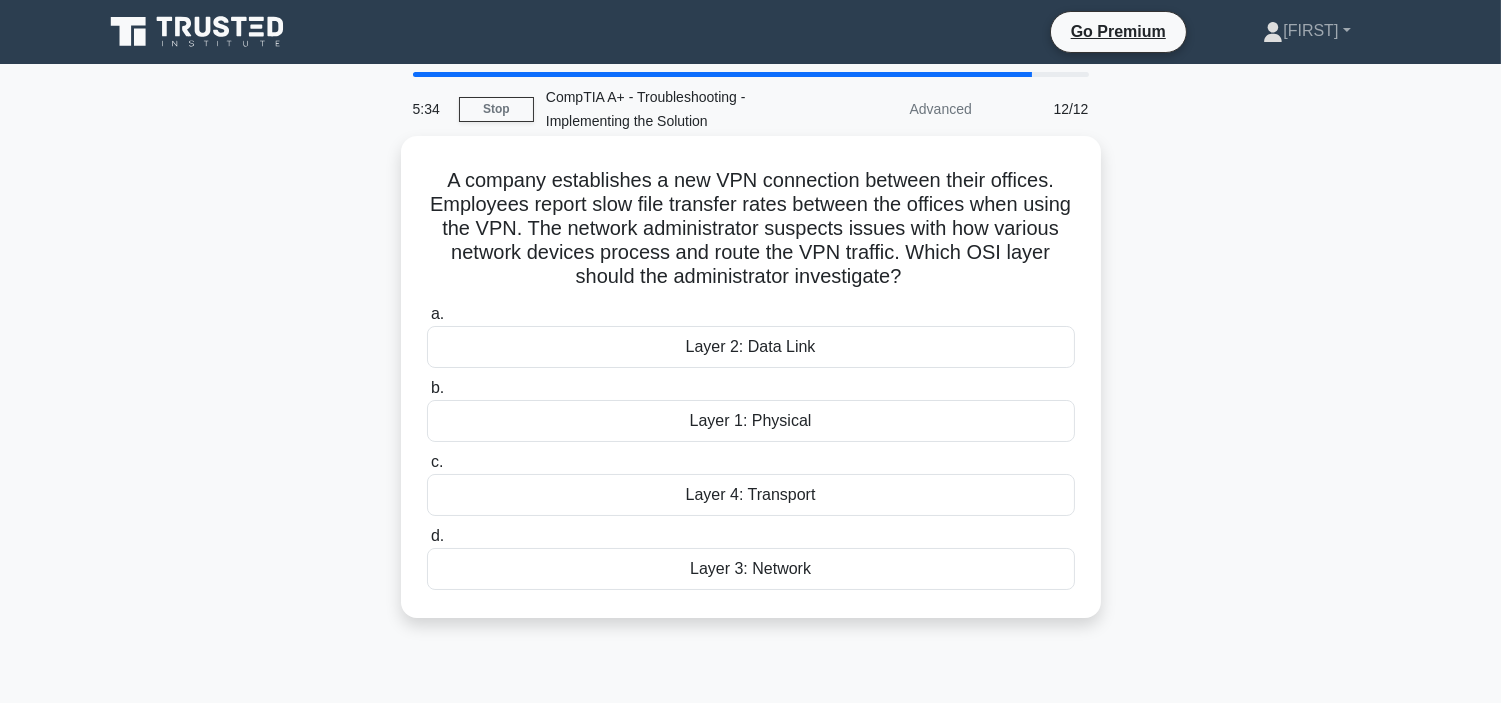 click on "Layer 2: Data Link" at bounding box center (751, 347) 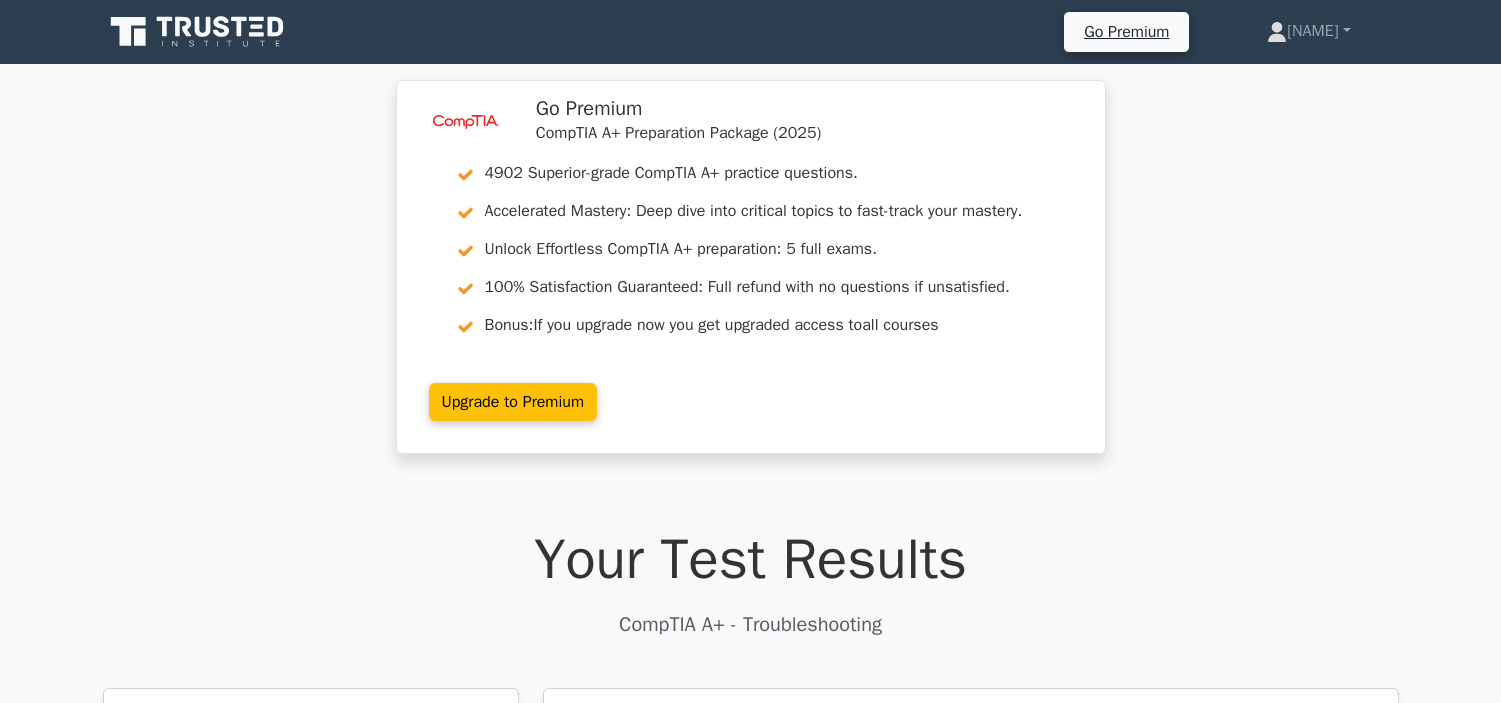 scroll, scrollTop: 966, scrollLeft: 0, axis: vertical 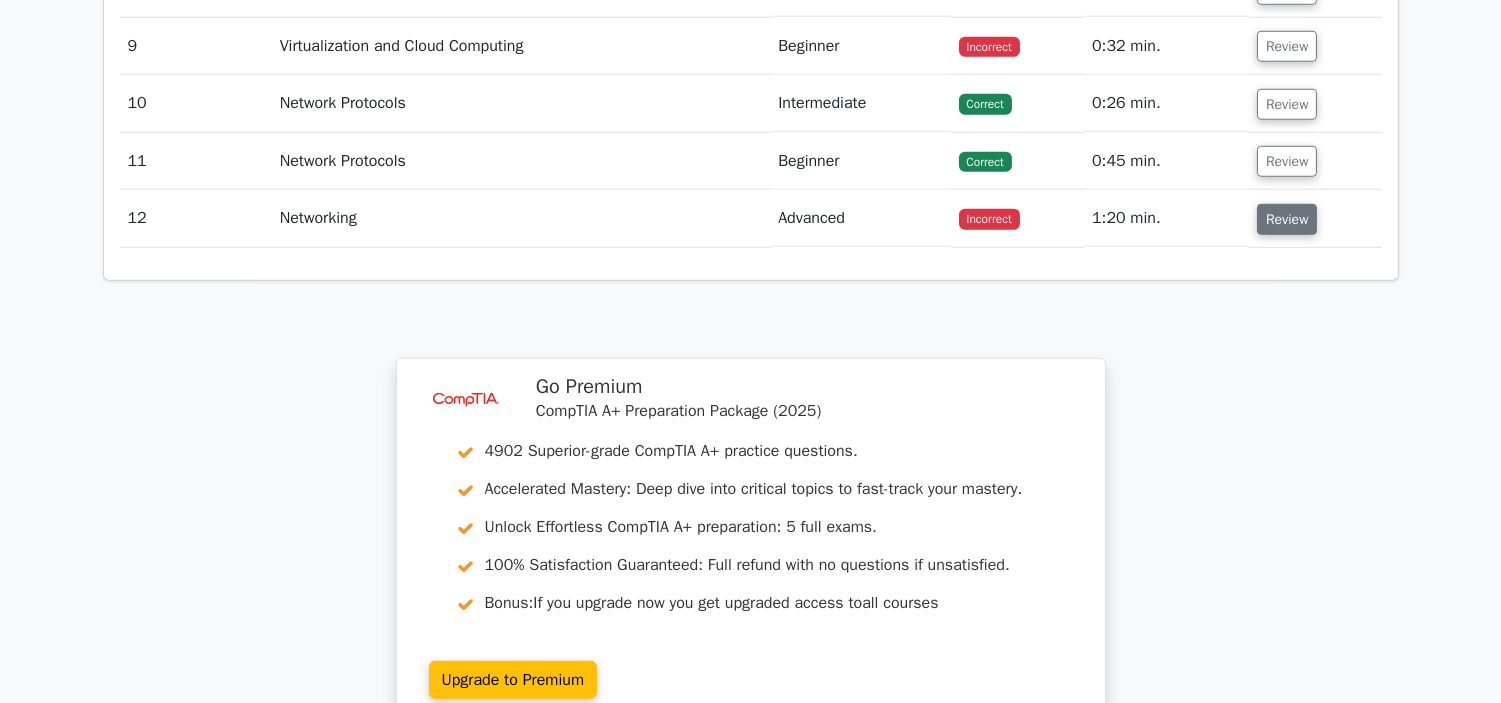 click on "Review" at bounding box center (1287, 219) 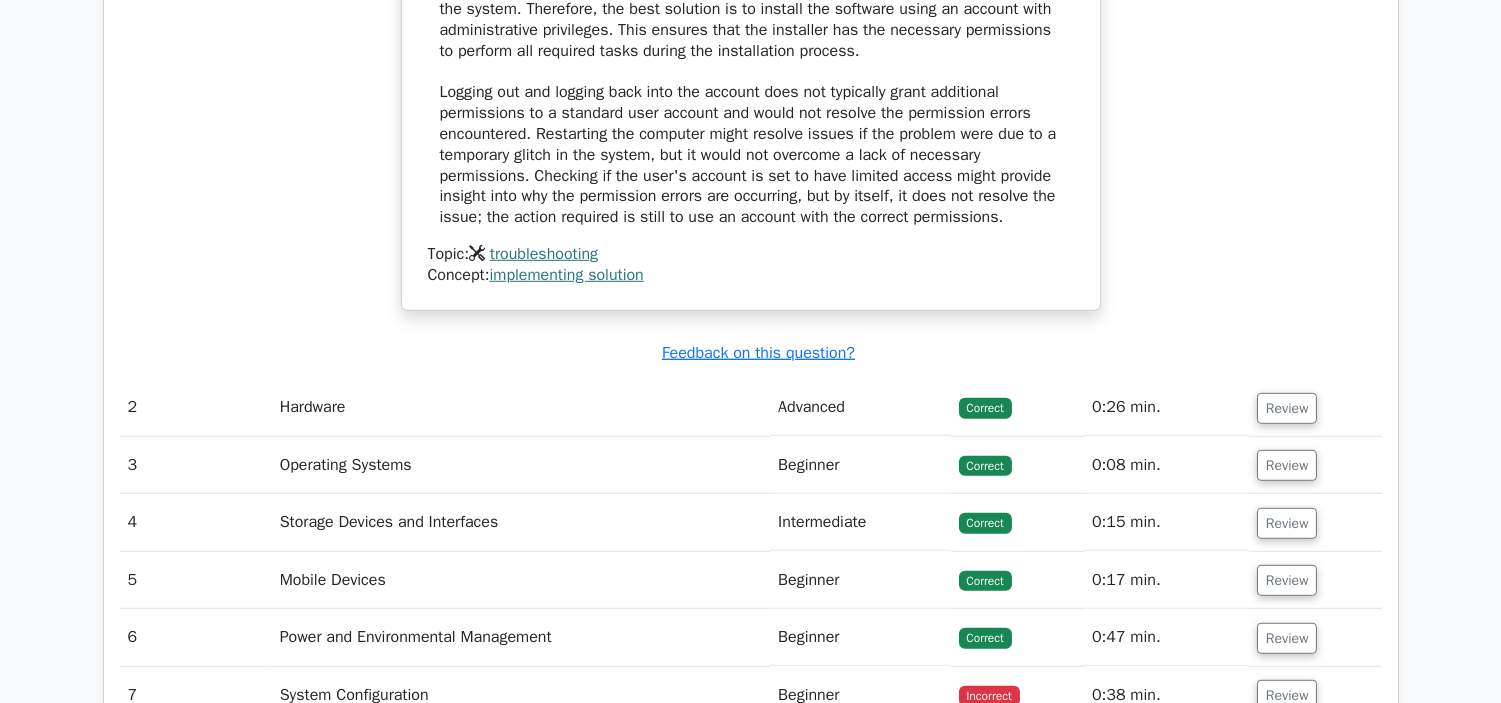 scroll, scrollTop: 2555, scrollLeft: 0, axis: vertical 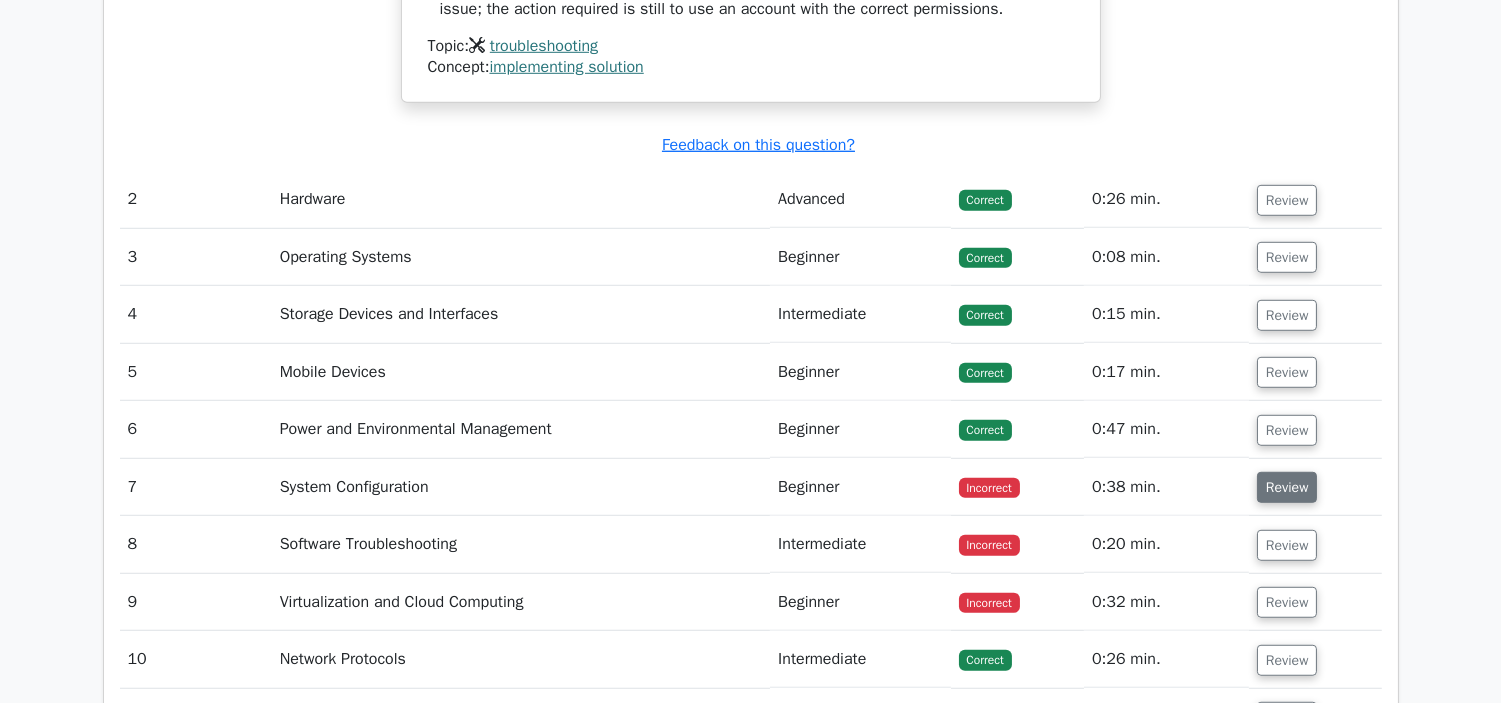click on "Review" at bounding box center [1287, 487] 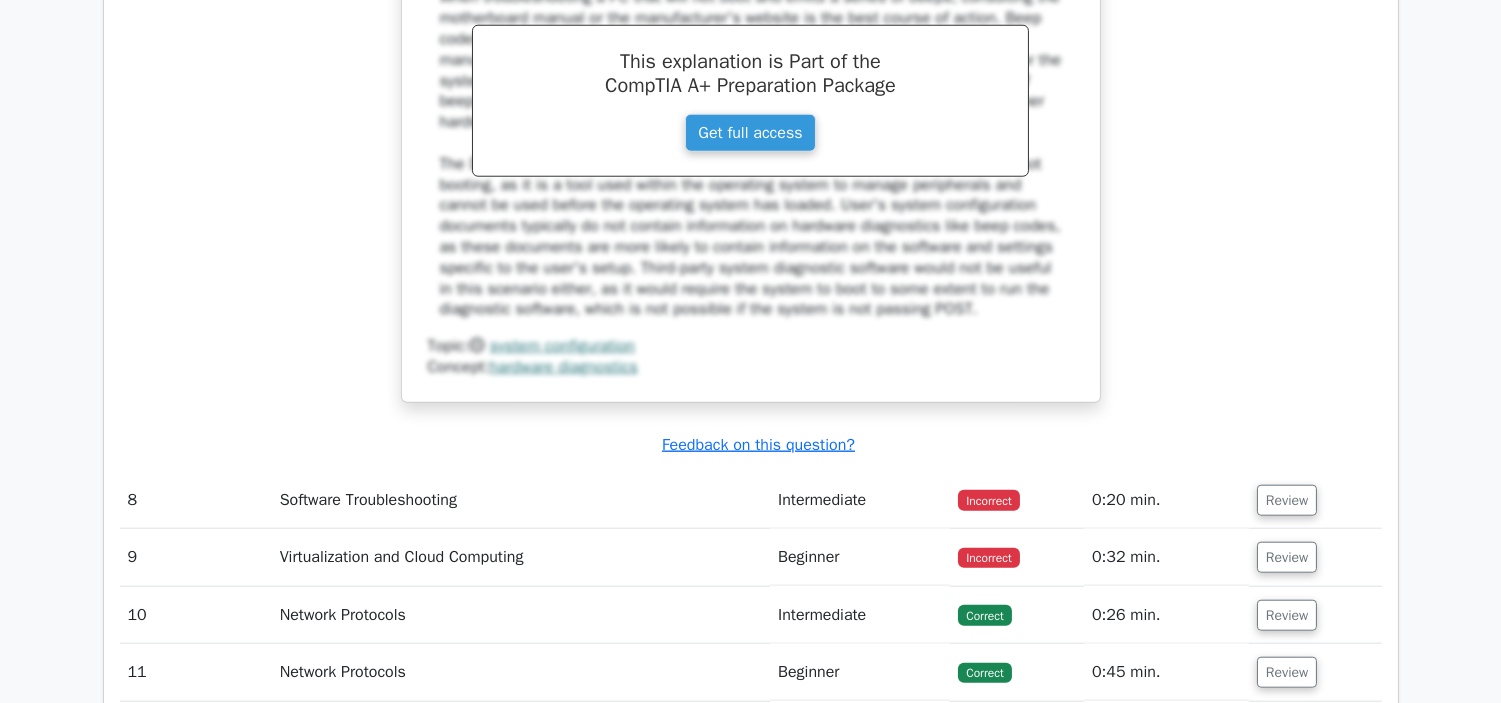 scroll, scrollTop: 3666, scrollLeft: 0, axis: vertical 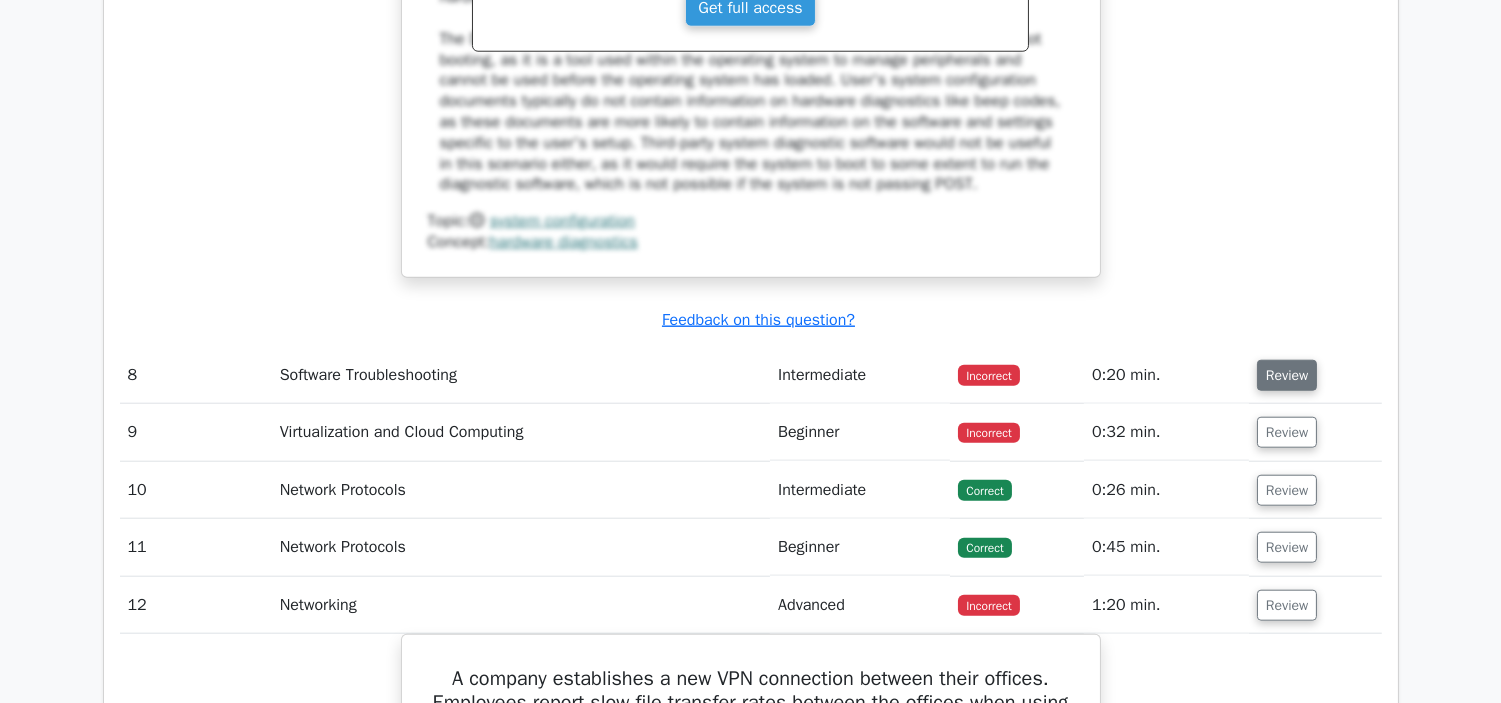 click on "Review" at bounding box center (1287, 375) 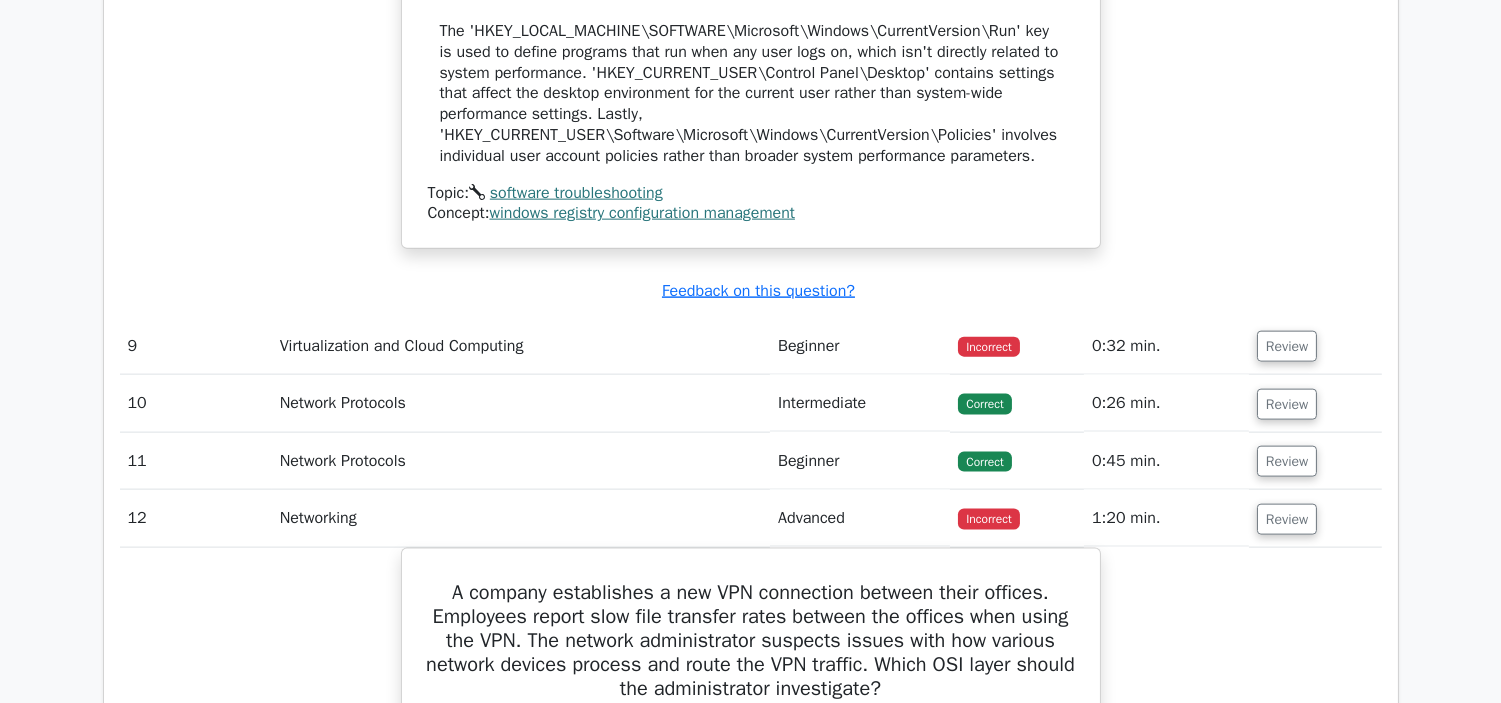 scroll, scrollTop: 4777, scrollLeft: 0, axis: vertical 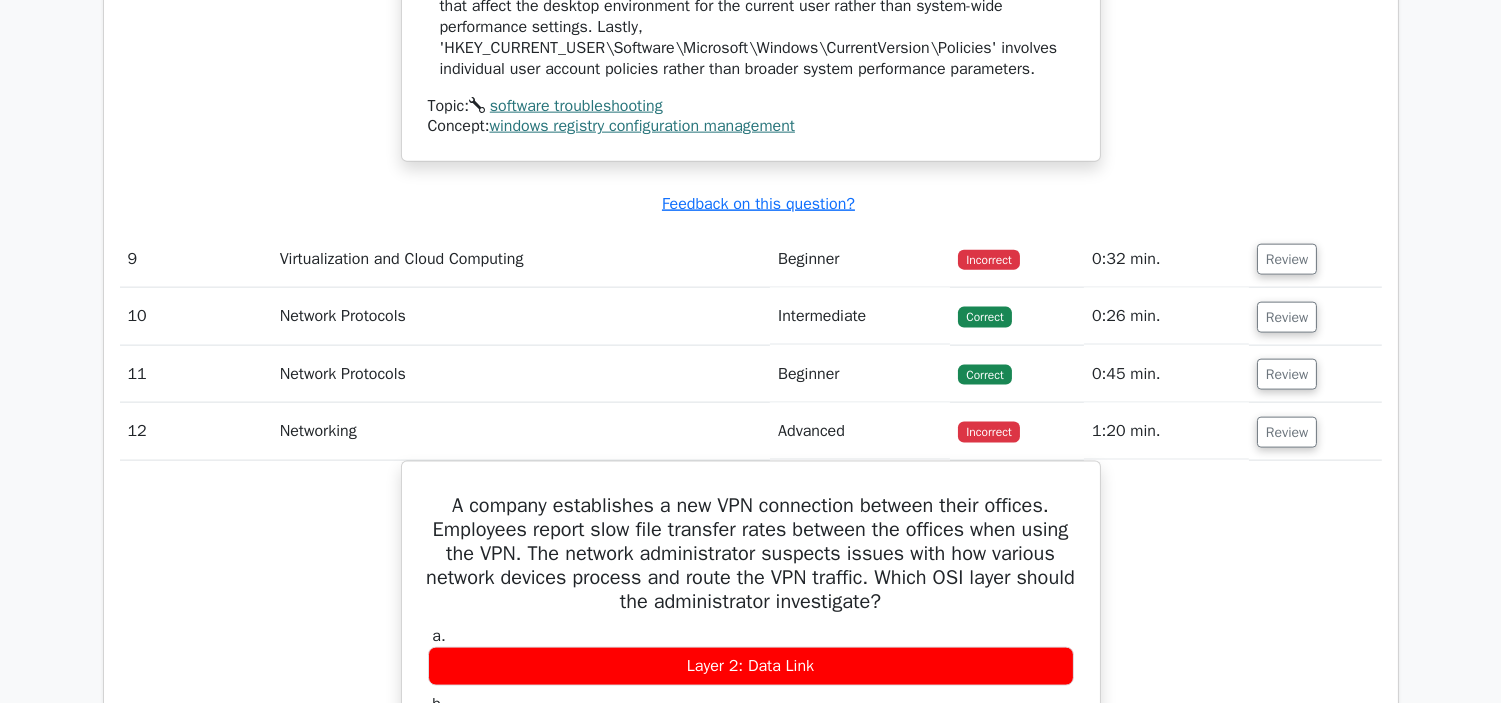 click on "Review" at bounding box center [1315, 259] 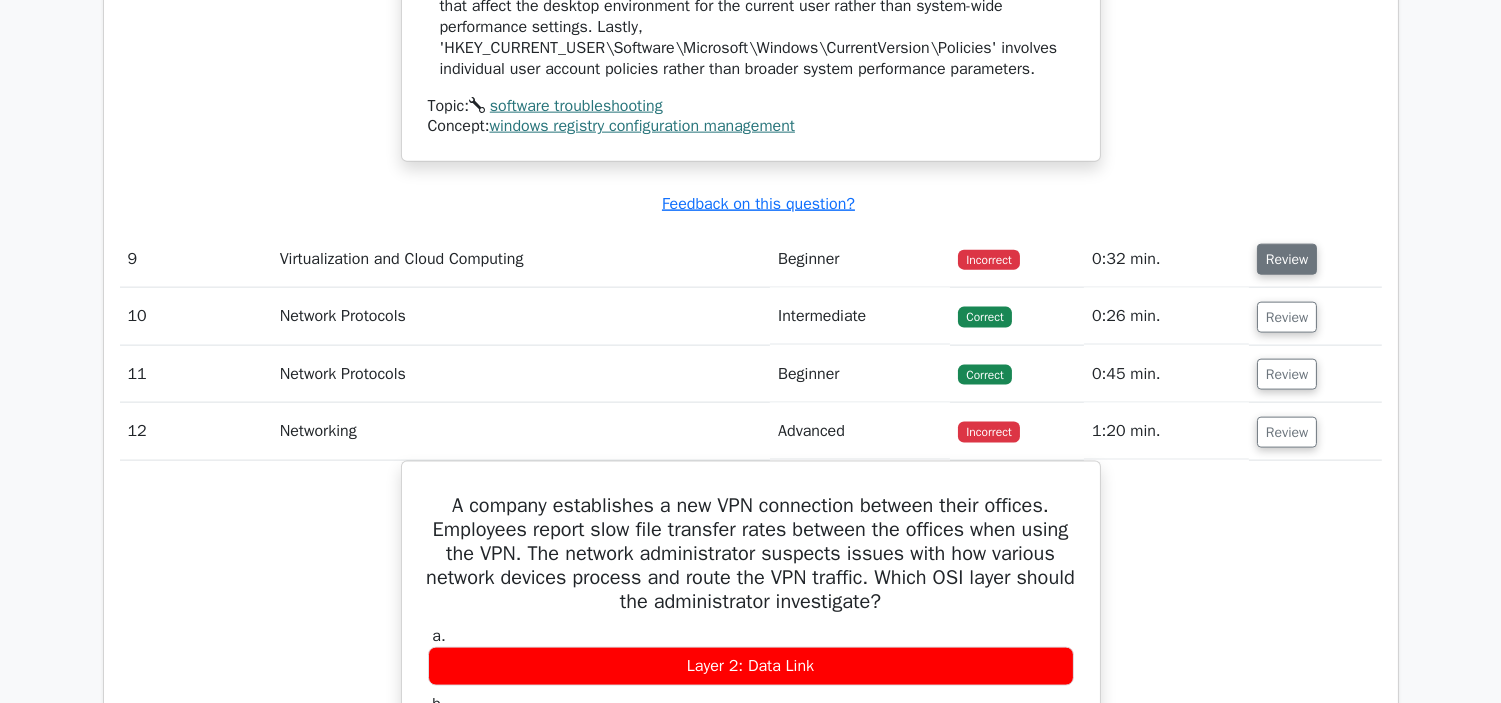 click on "Review" at bounding box center [1287, 259] 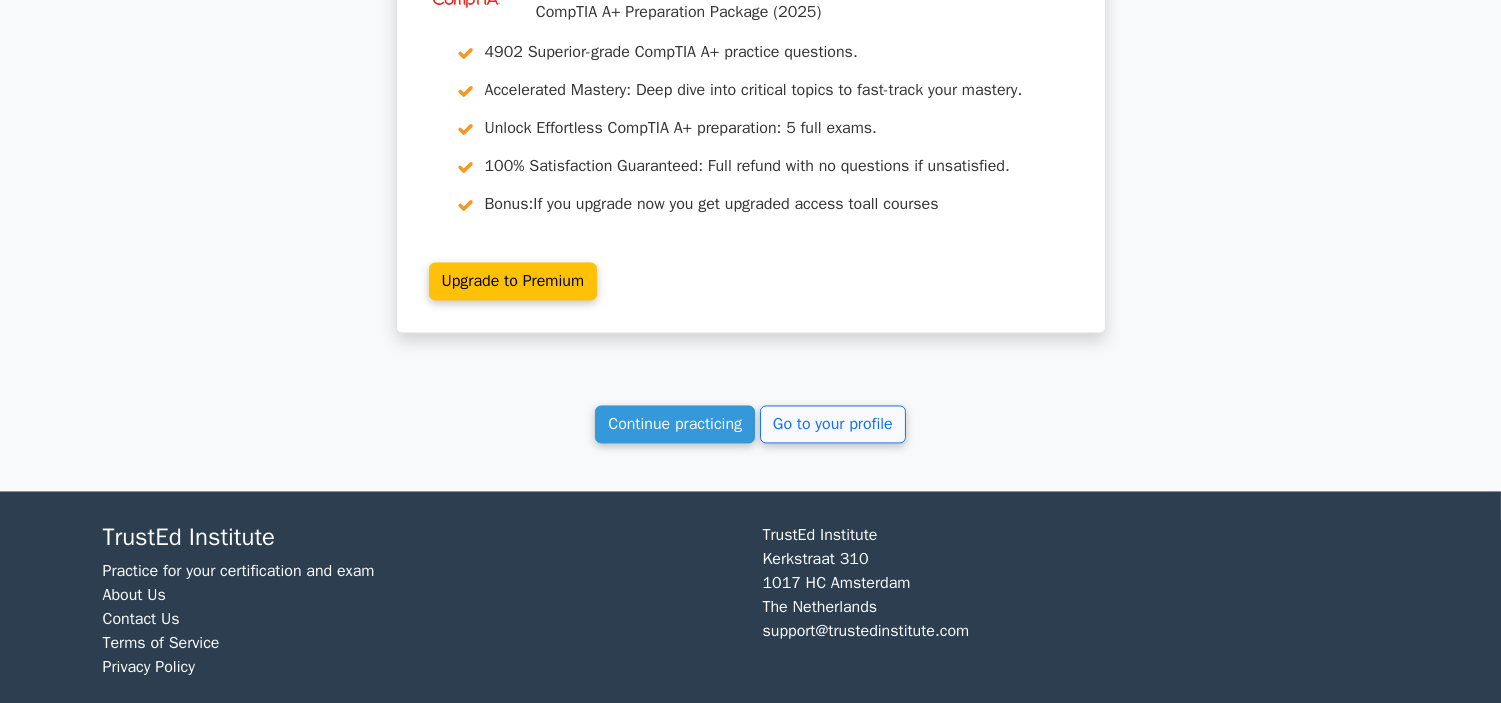 scroll, scrollTop: 7174, scrollLeft: 0, axis: vertical 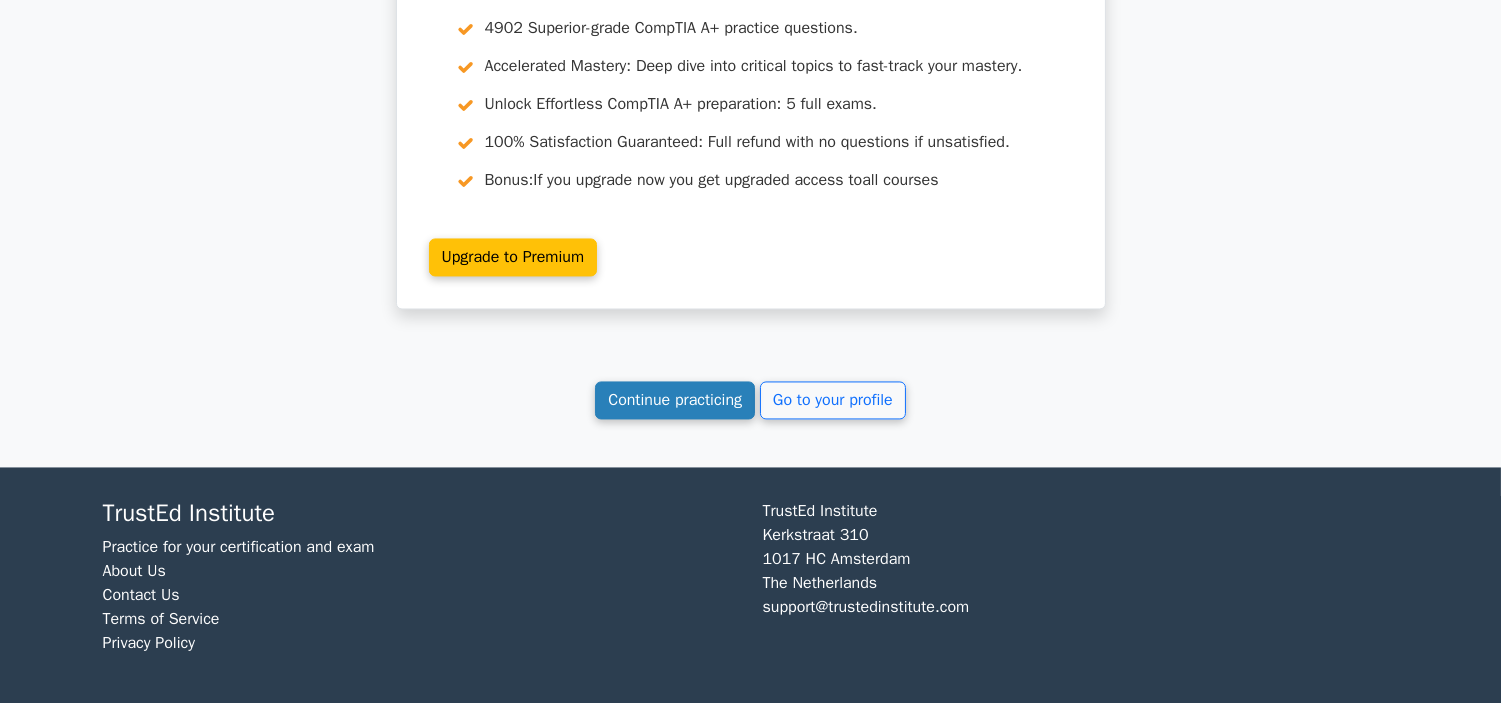 click on "Continue practicing" at bounding box center [675, 400] 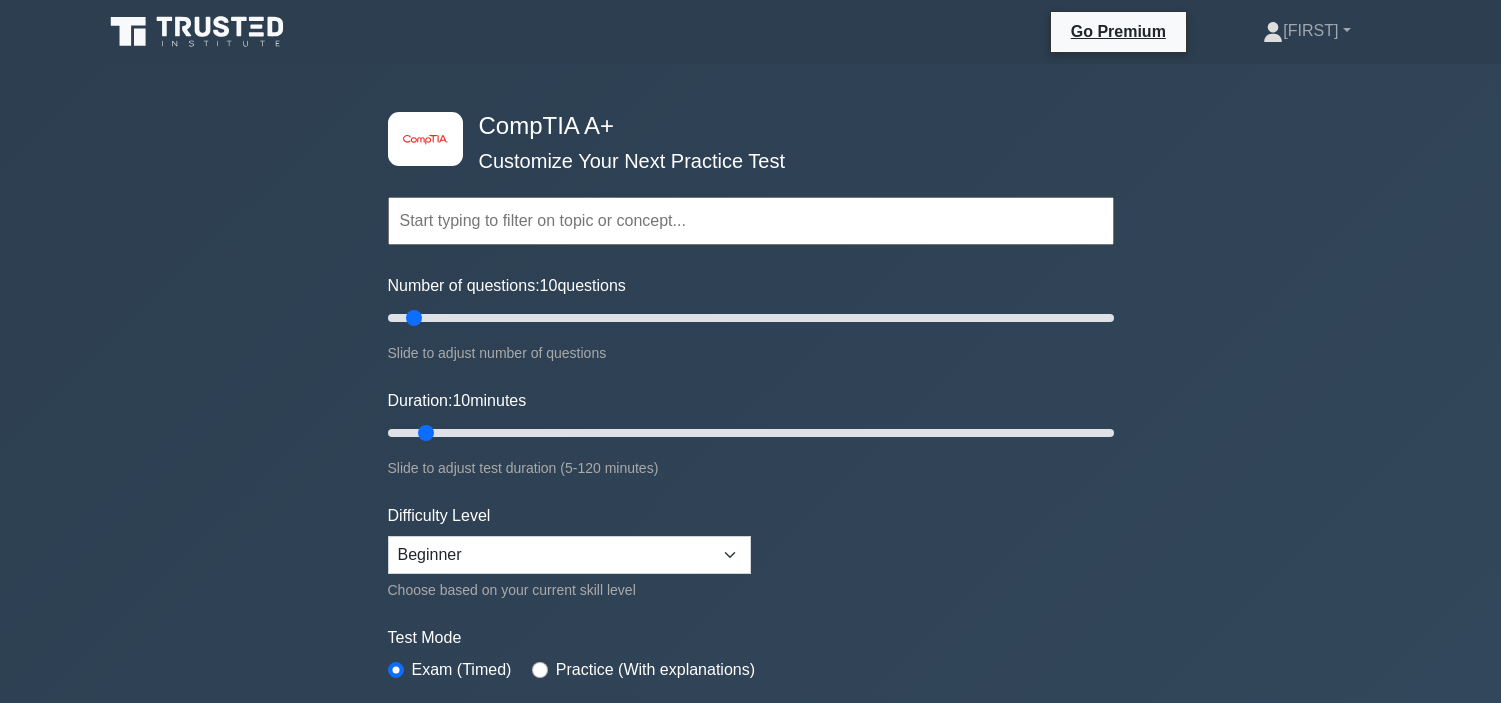 scroll, scrollTop: 0, scrollLeft: 0, axis: both 